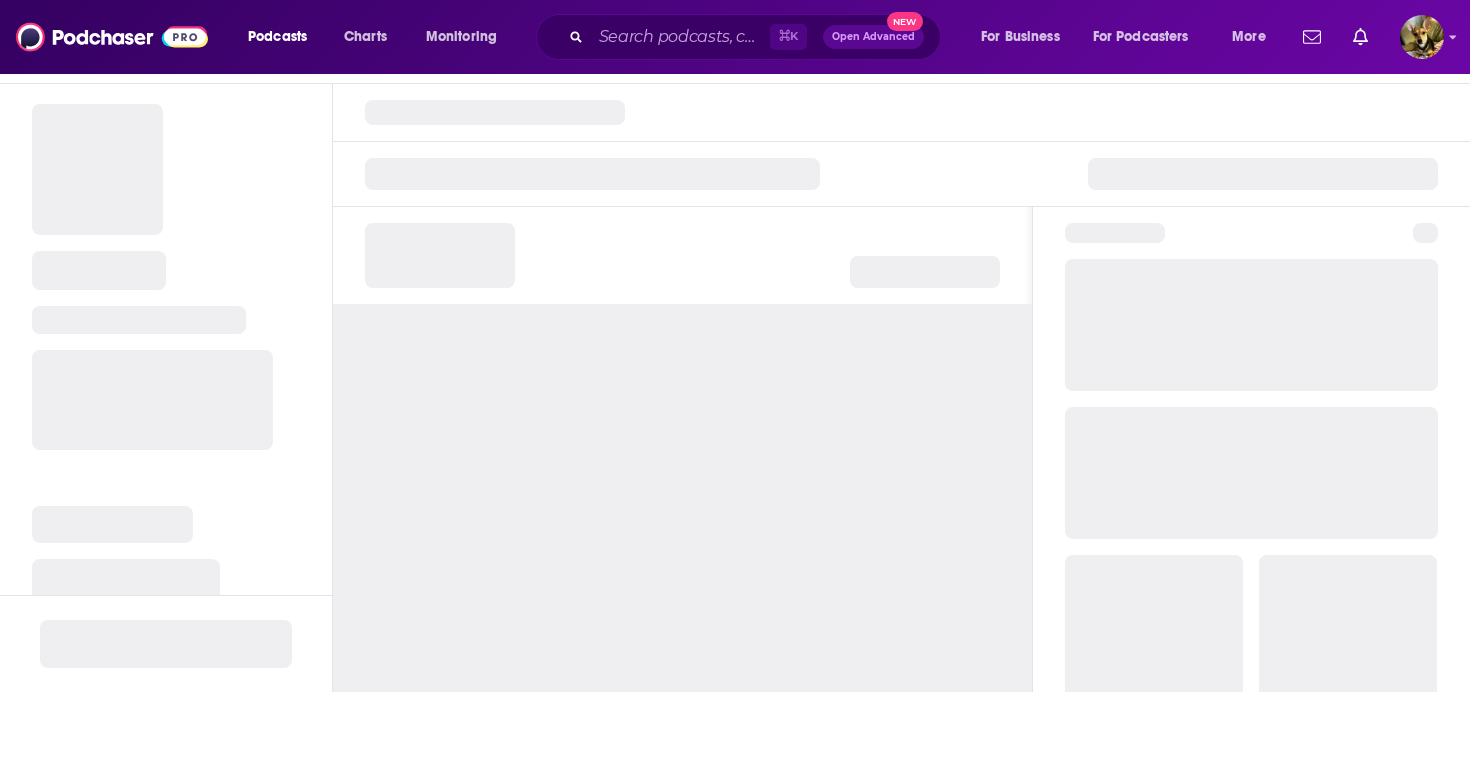scroll, scrollTop: 0, scrollLeft: 0, axis: both 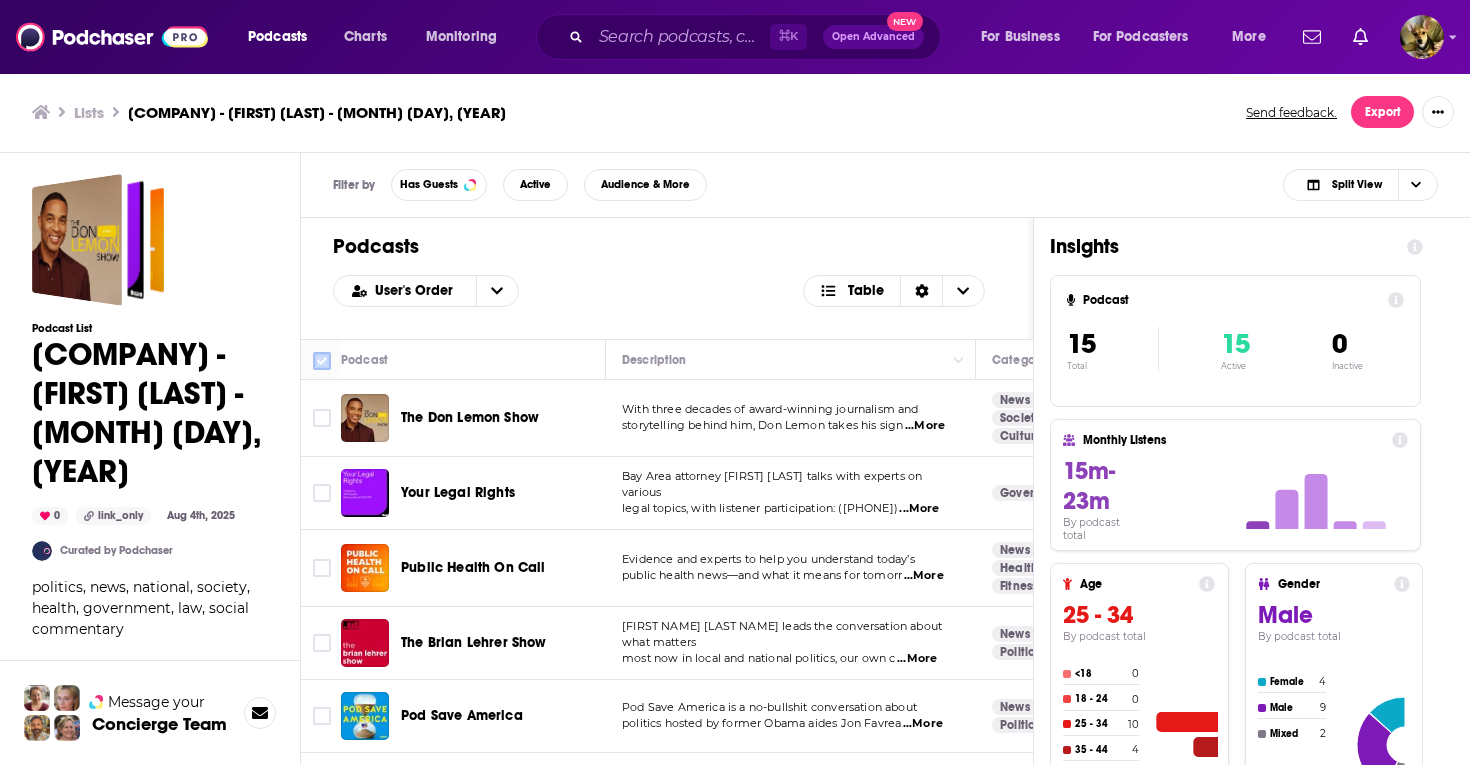 click at bounding box center [322, 361] 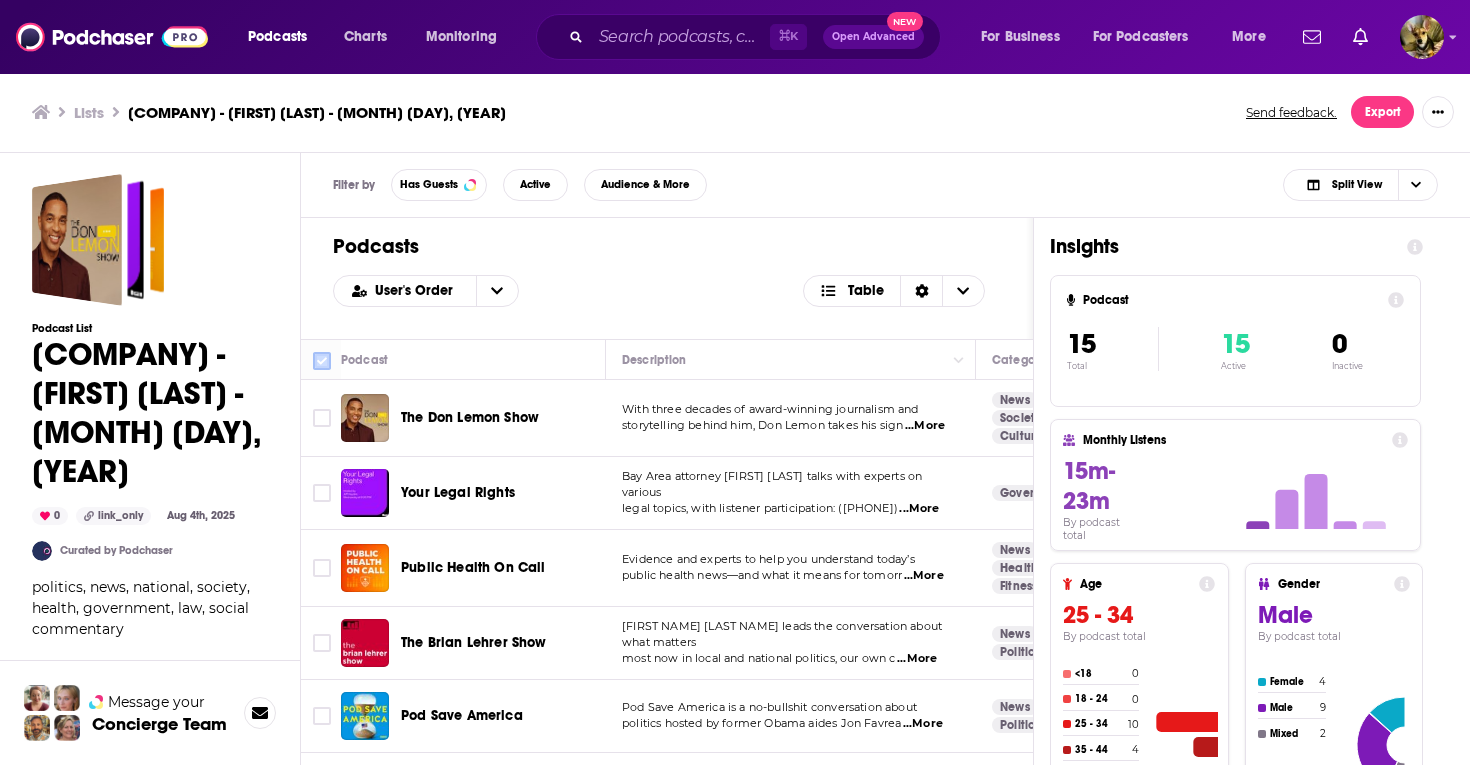 checkbox on "true" 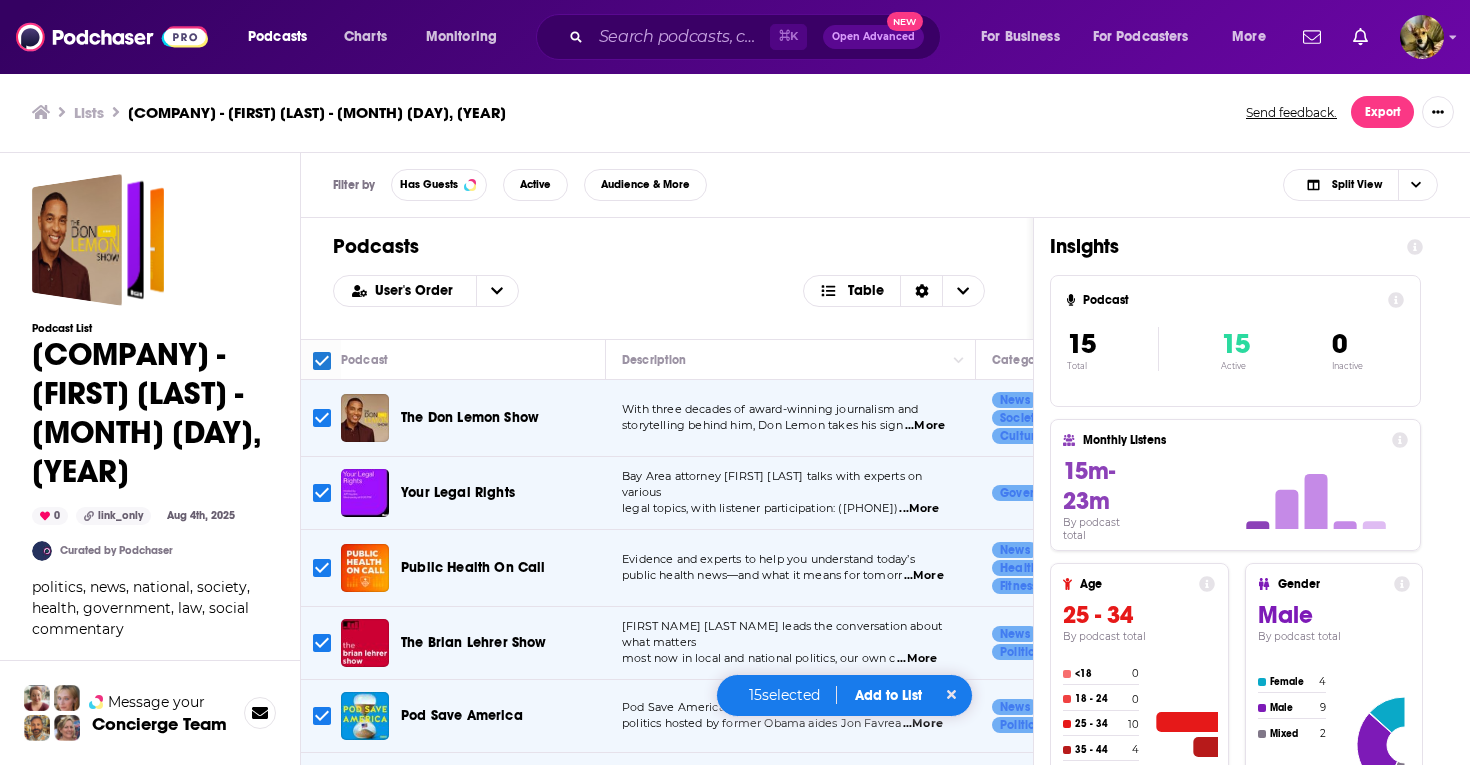 click on "Add to List" at bounding box center (888, 695) 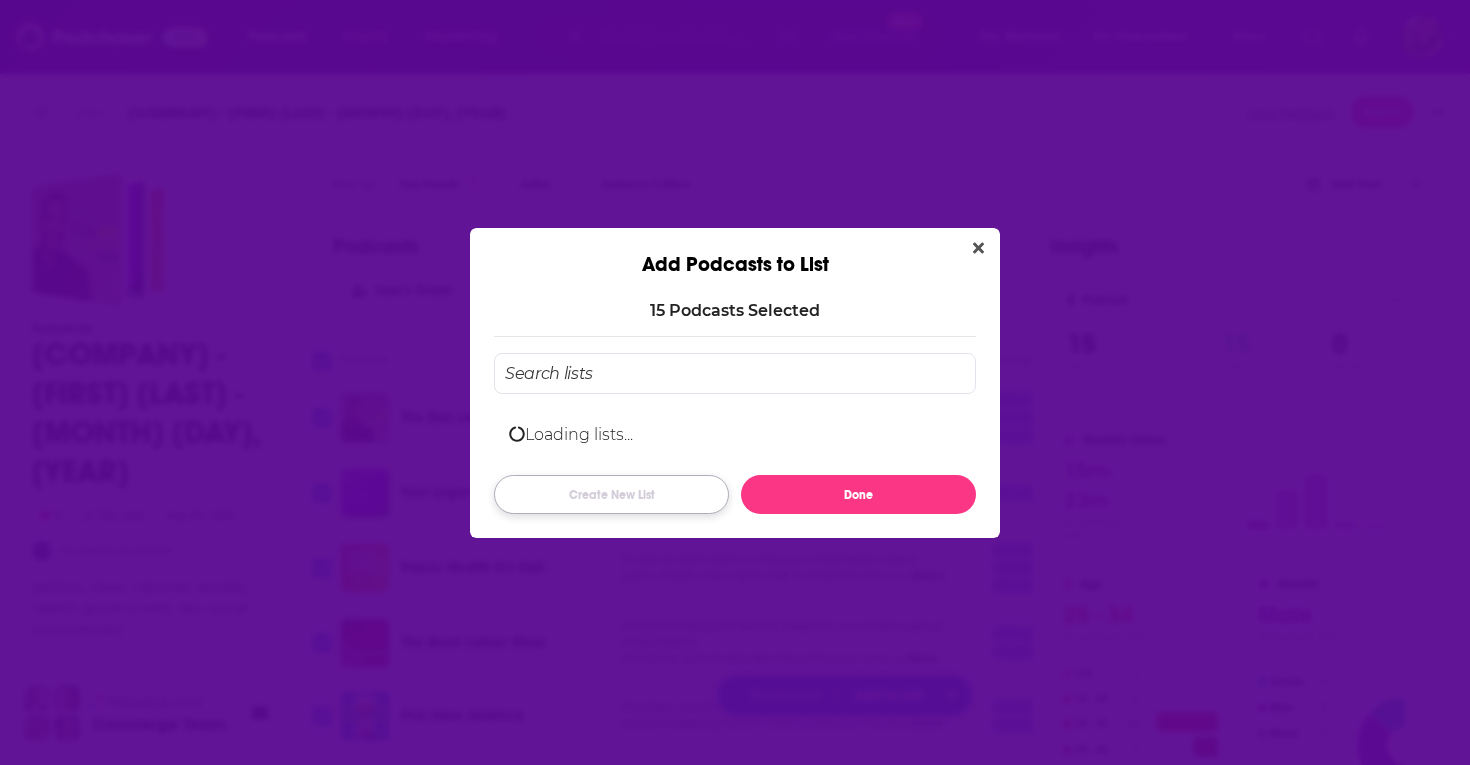 click on "Create New List" at bounding box center [611, 494] 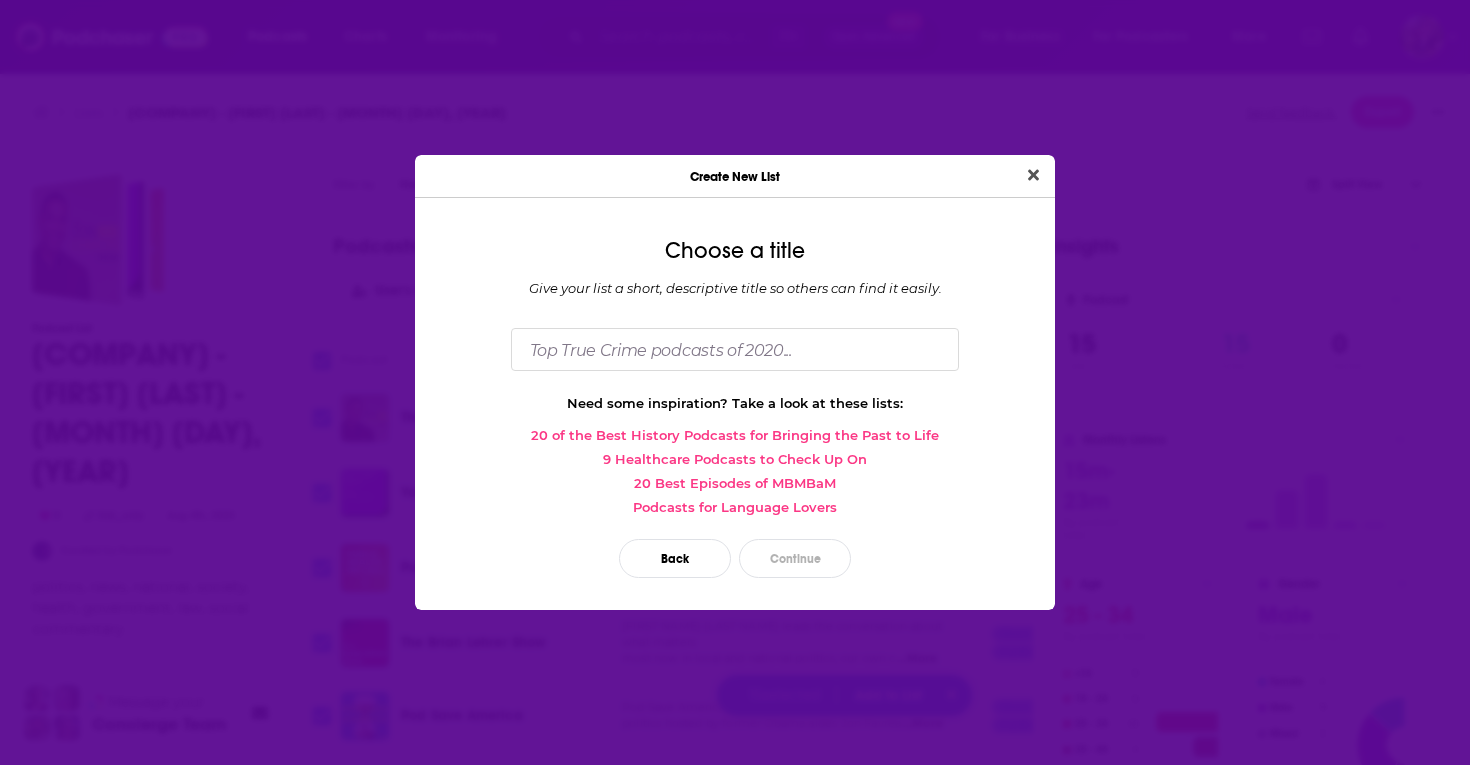 click on "Choose a title Give your list a short, descriptive title so others can find it easily. Need some inspiration? Take a look at these lists: 20 of the Best History Podcasts for Bringing the Past to Life 9 Healthcare Podcasts to Check Up On 20 Best Episodes of MBMBaM Podcasts for Language Lovers Back Continue" at bounding box center (735, 412) 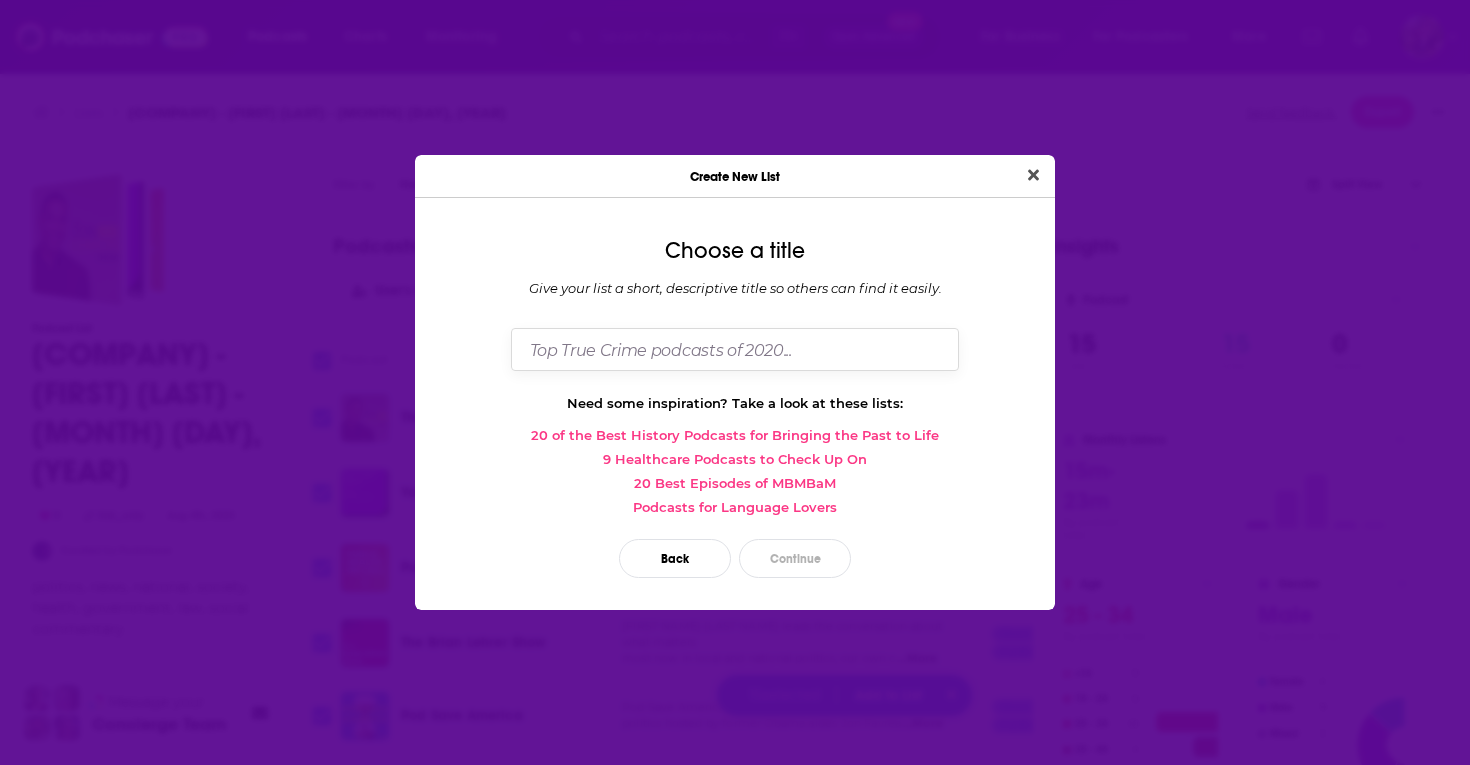 click at bounding box center [735, 349] 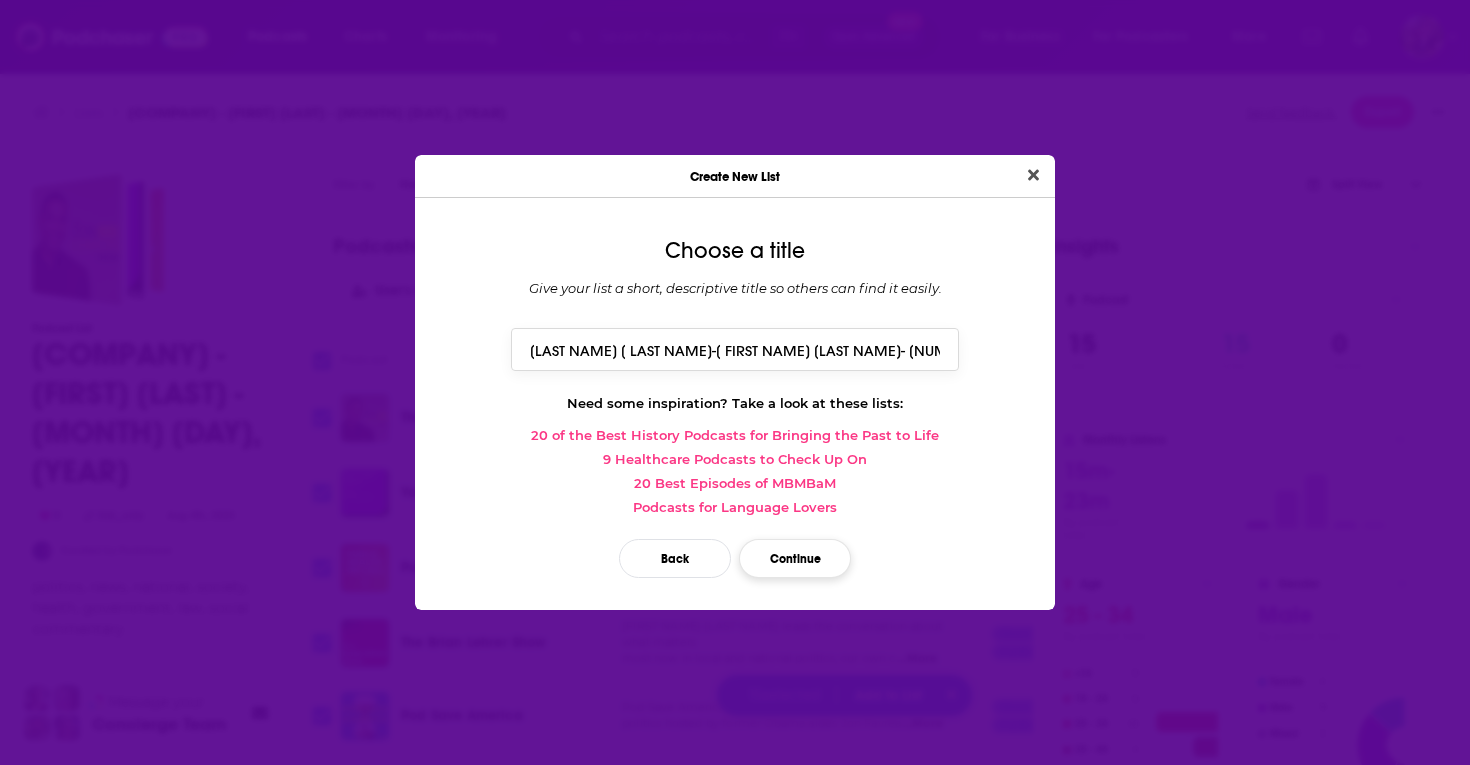 type on "[LAST NAME] [ LAST NAME]-[ FIRST NAME] [LAST NAME]- [NUMBER]/[NUMBER]" 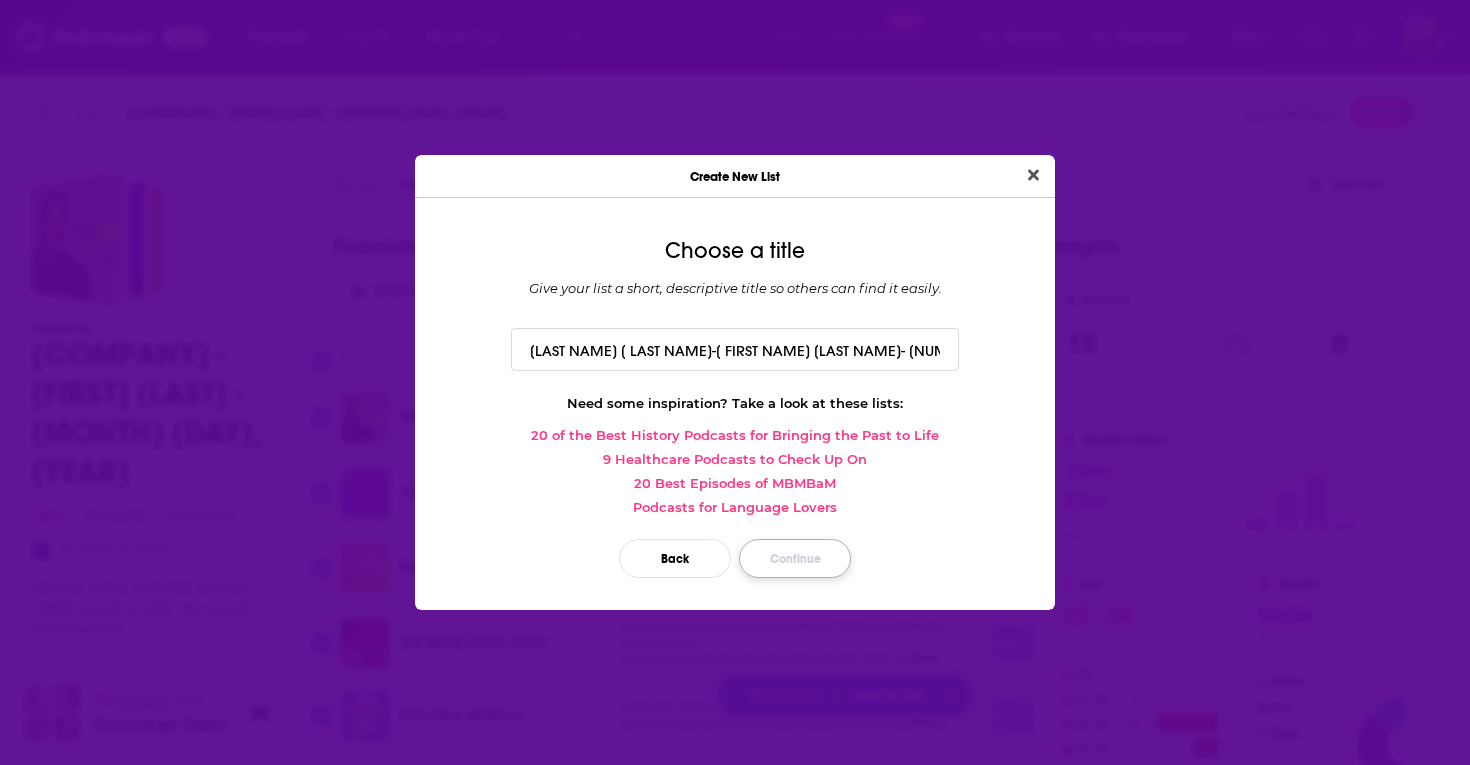click on "Continue" at bounding box center (795, 558) 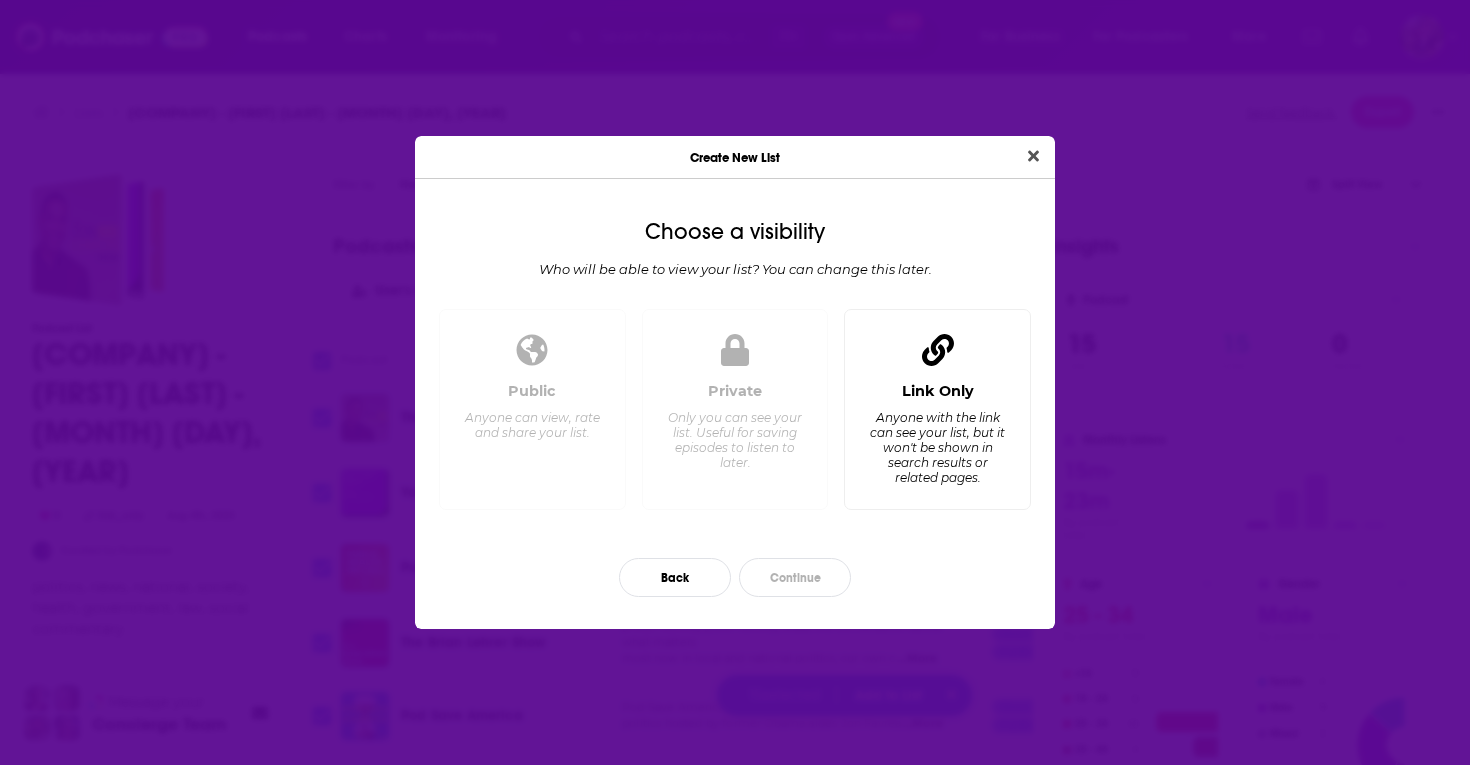 click on "Link Only Anyone with the link can see your list, but it won't be shown in search results or related pages." at bounding box center (937, 437) 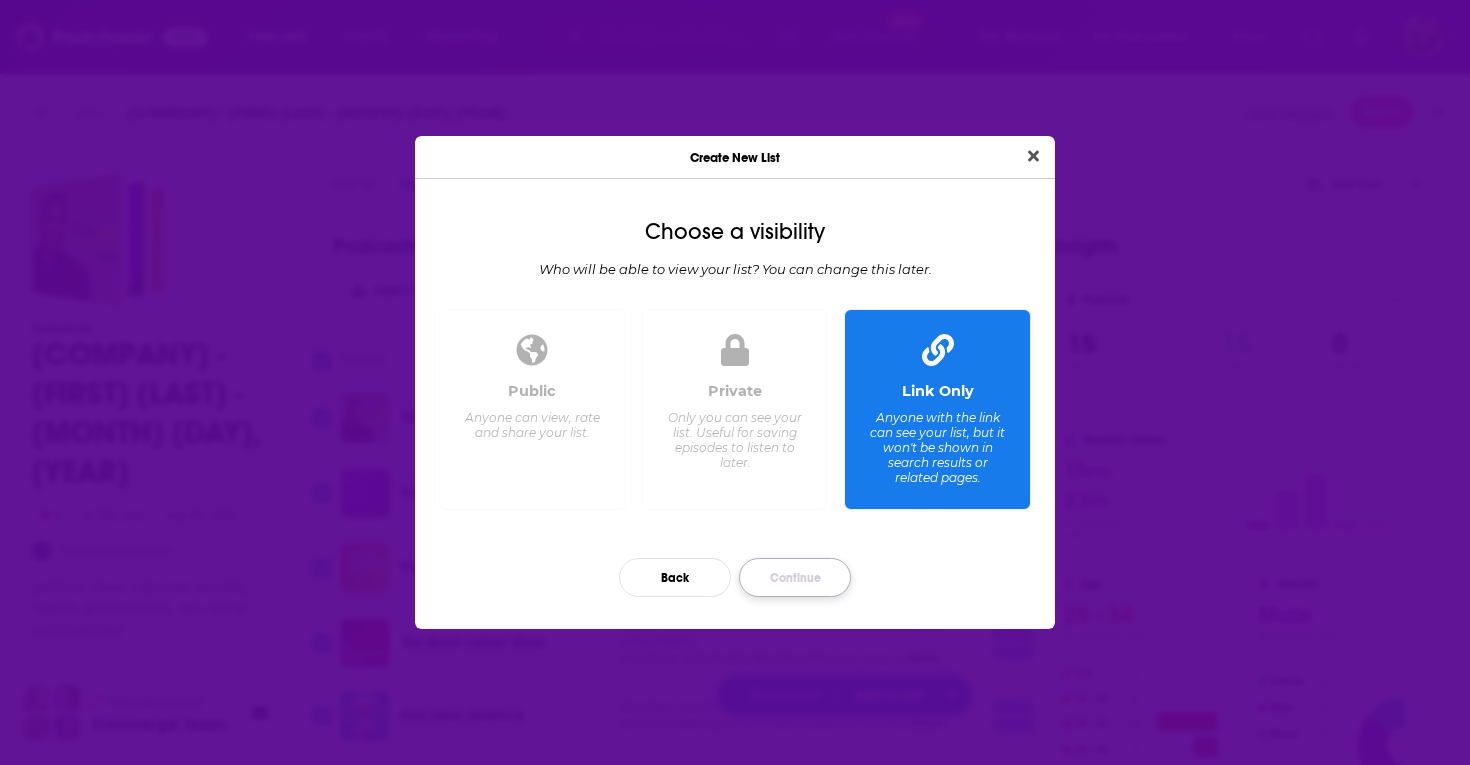 click on "Continue" at bounding box center [795, 577] 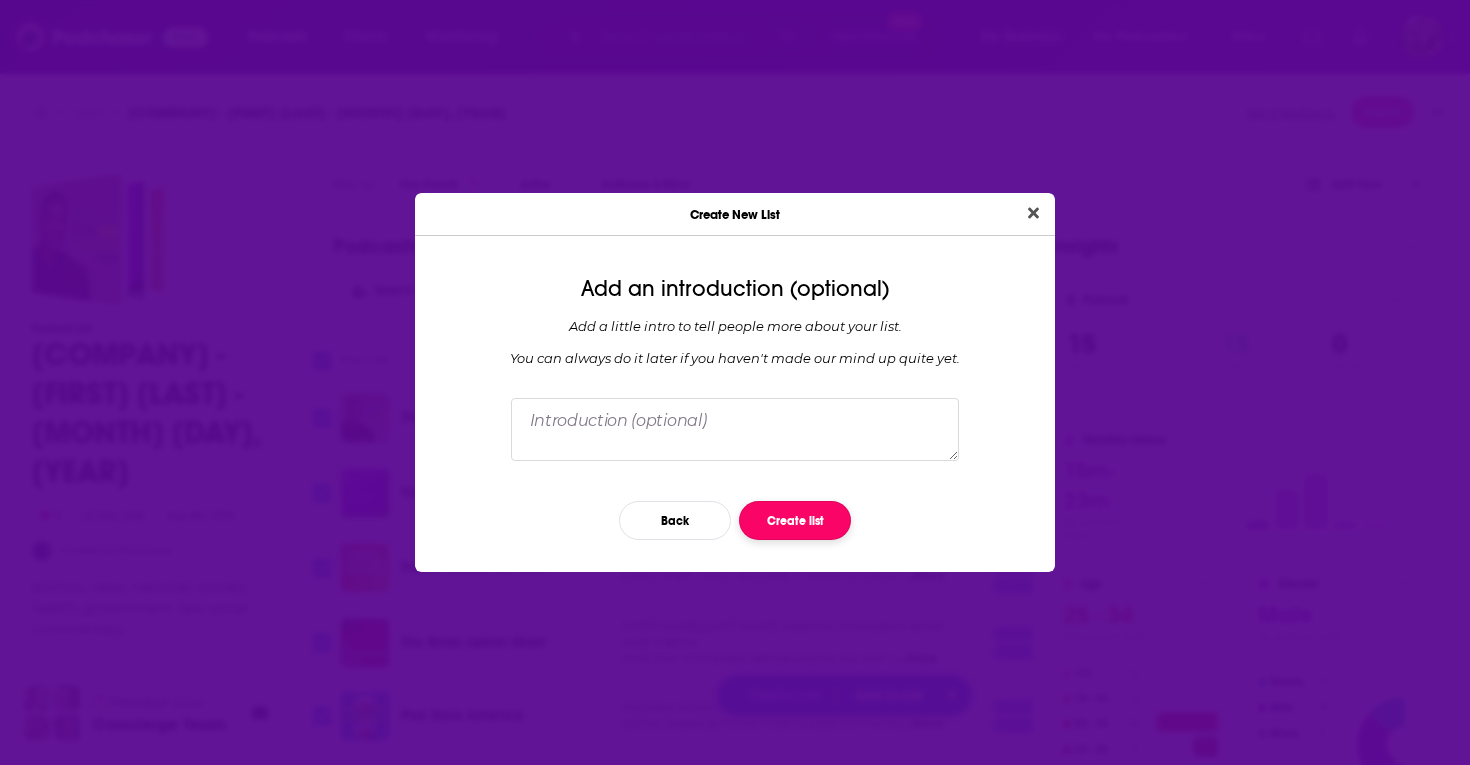 click on "Create list" at bounding box center [795, 520] 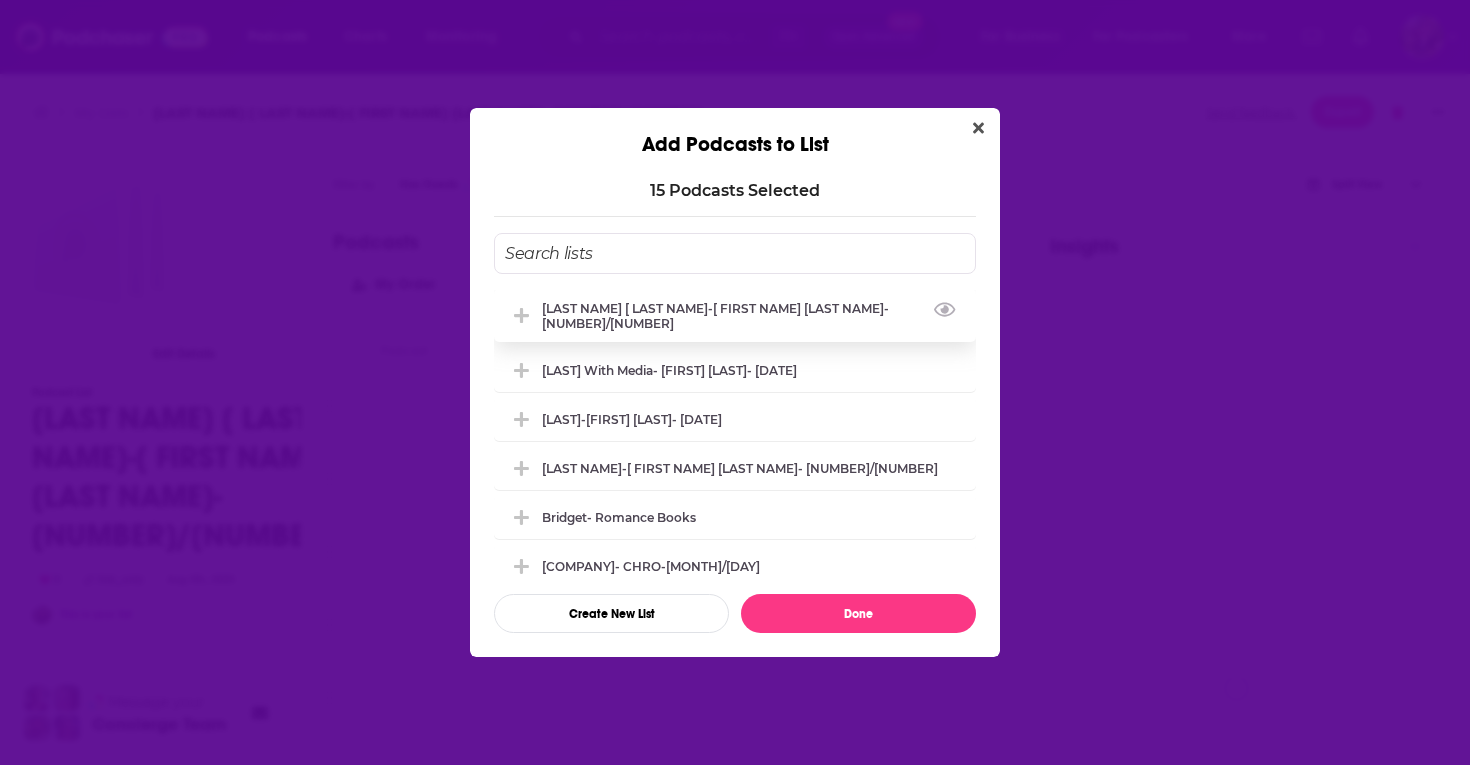 click 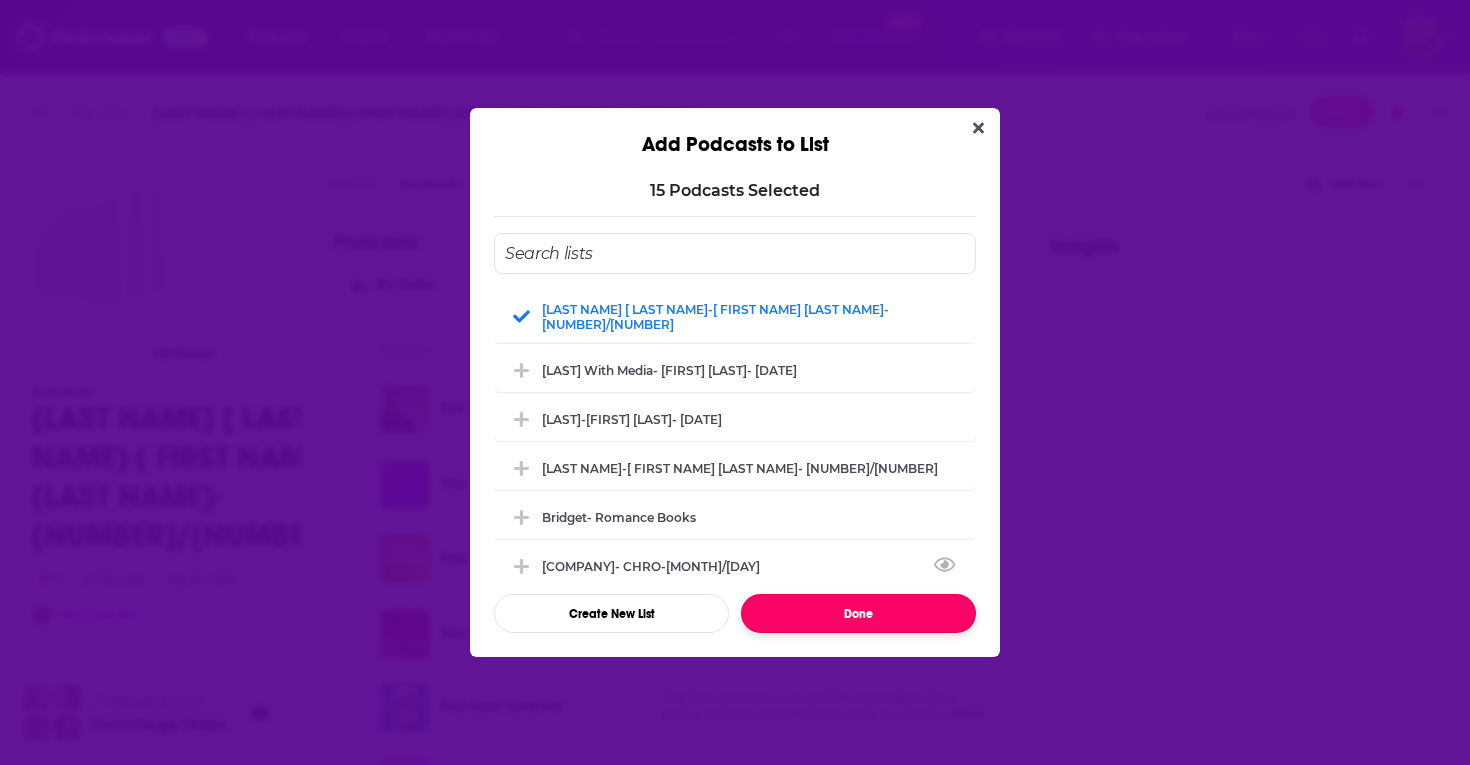 click on "Done" at bounding box center [858, 613] 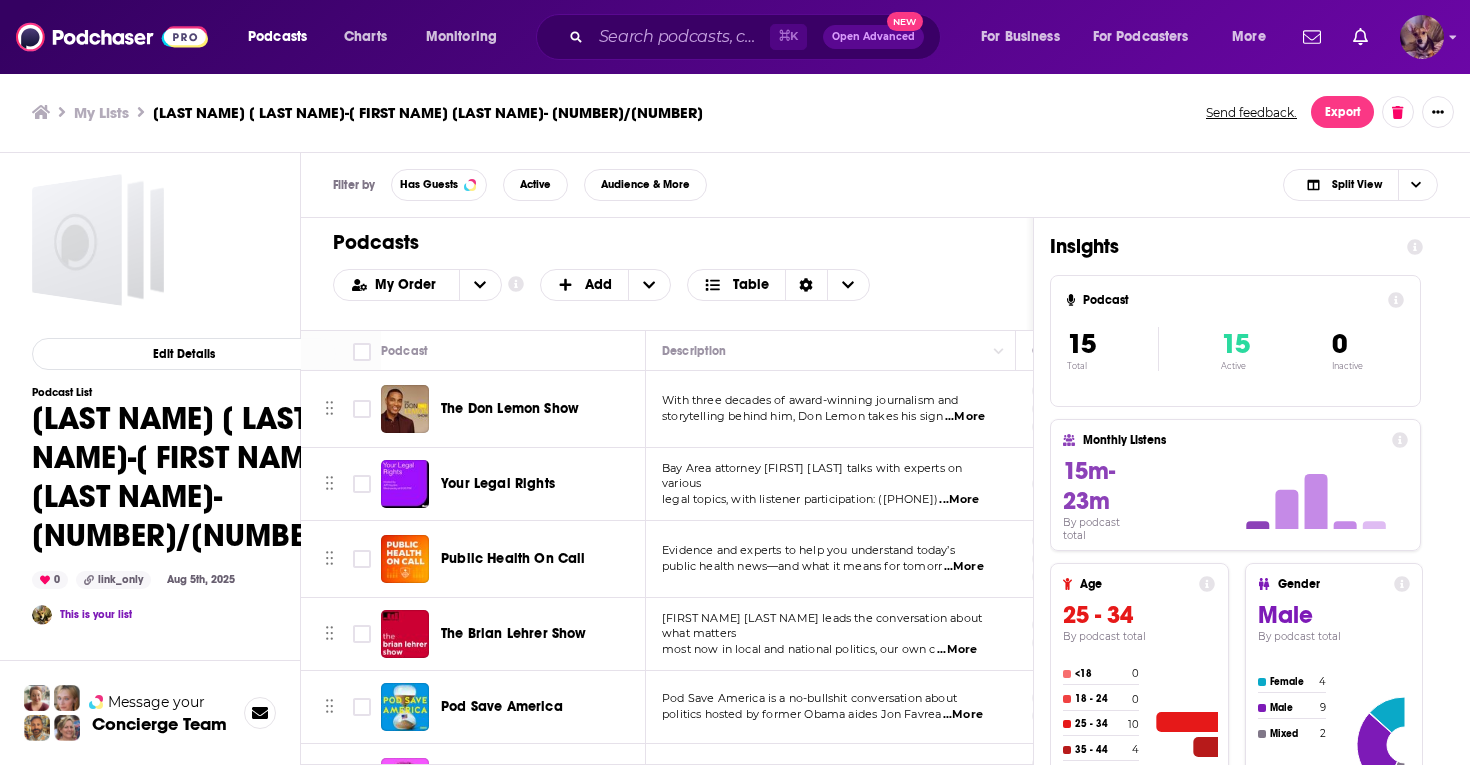 click at bounding box center (1422, 37) 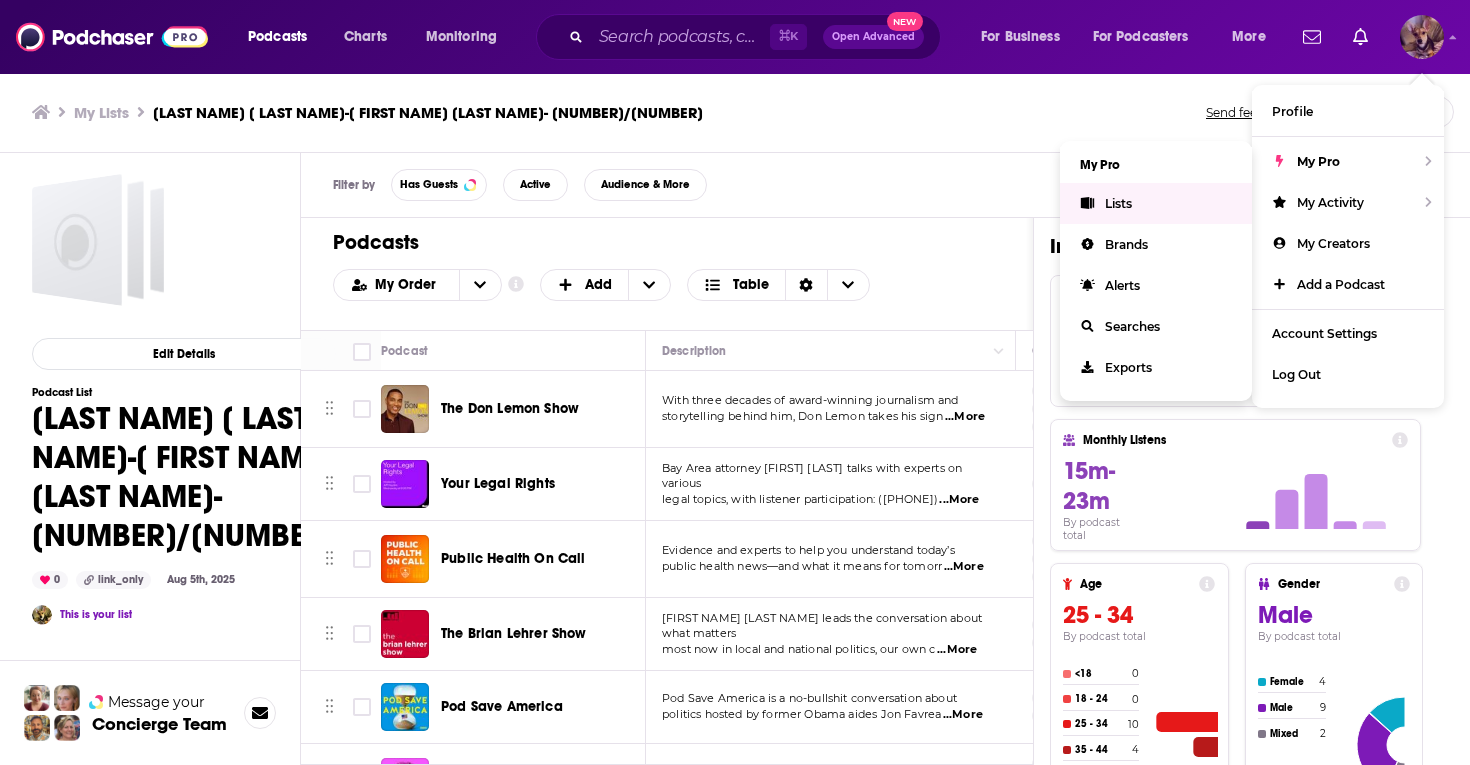 click on "Lists" at bounding box center (1118, 203) 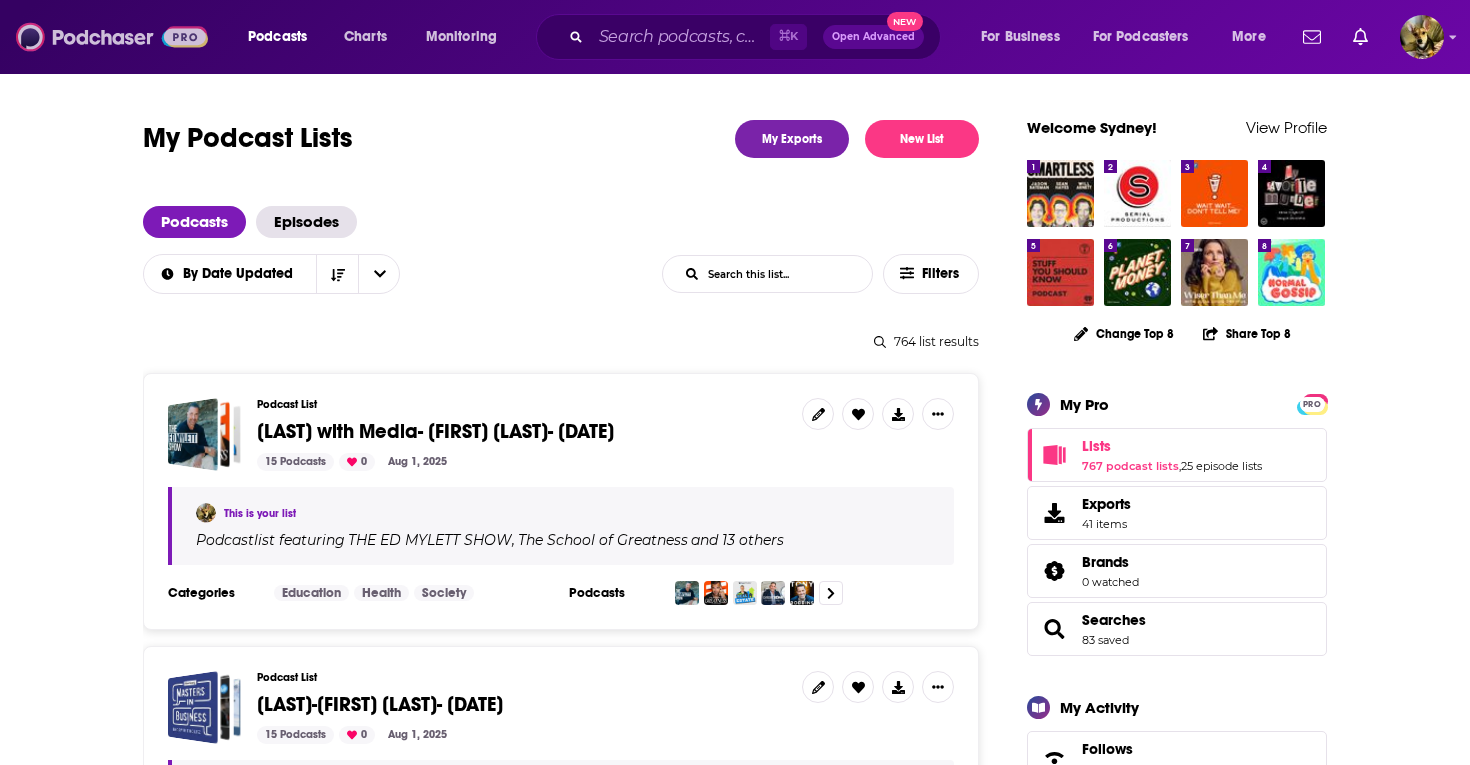 click at bounding box center (112, 37) 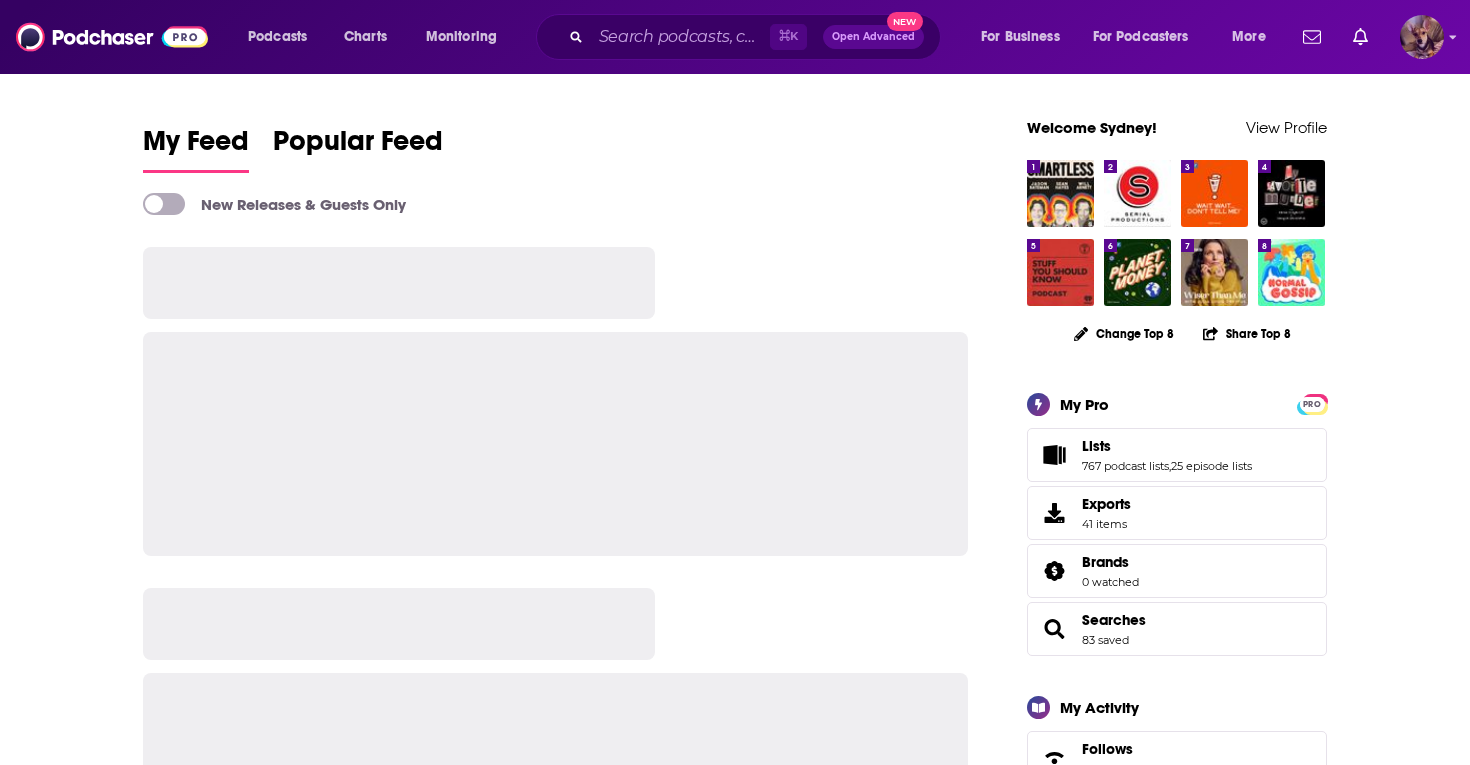 click at bounding box center [1422, 37] 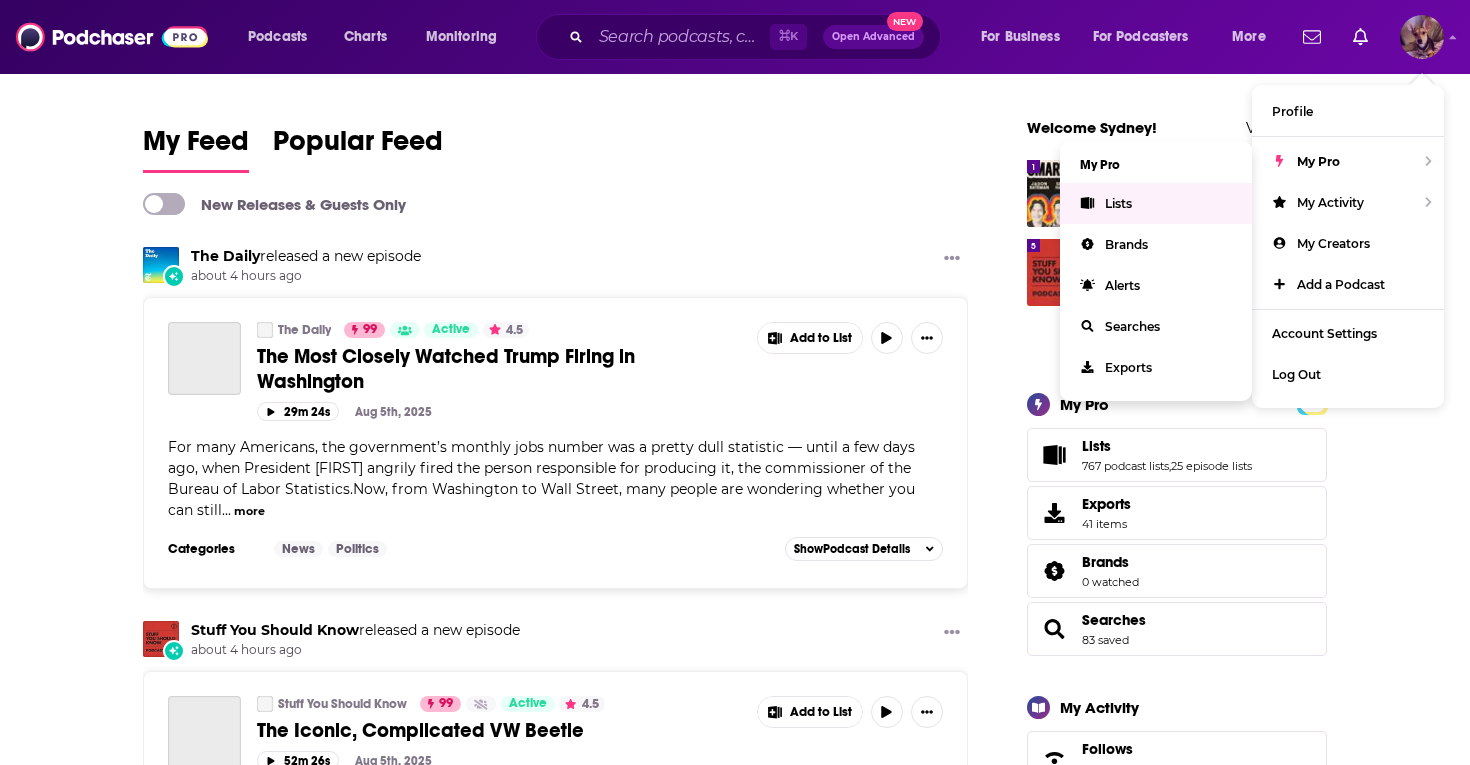 click on "Lists" at bounding box center (1118, 203) 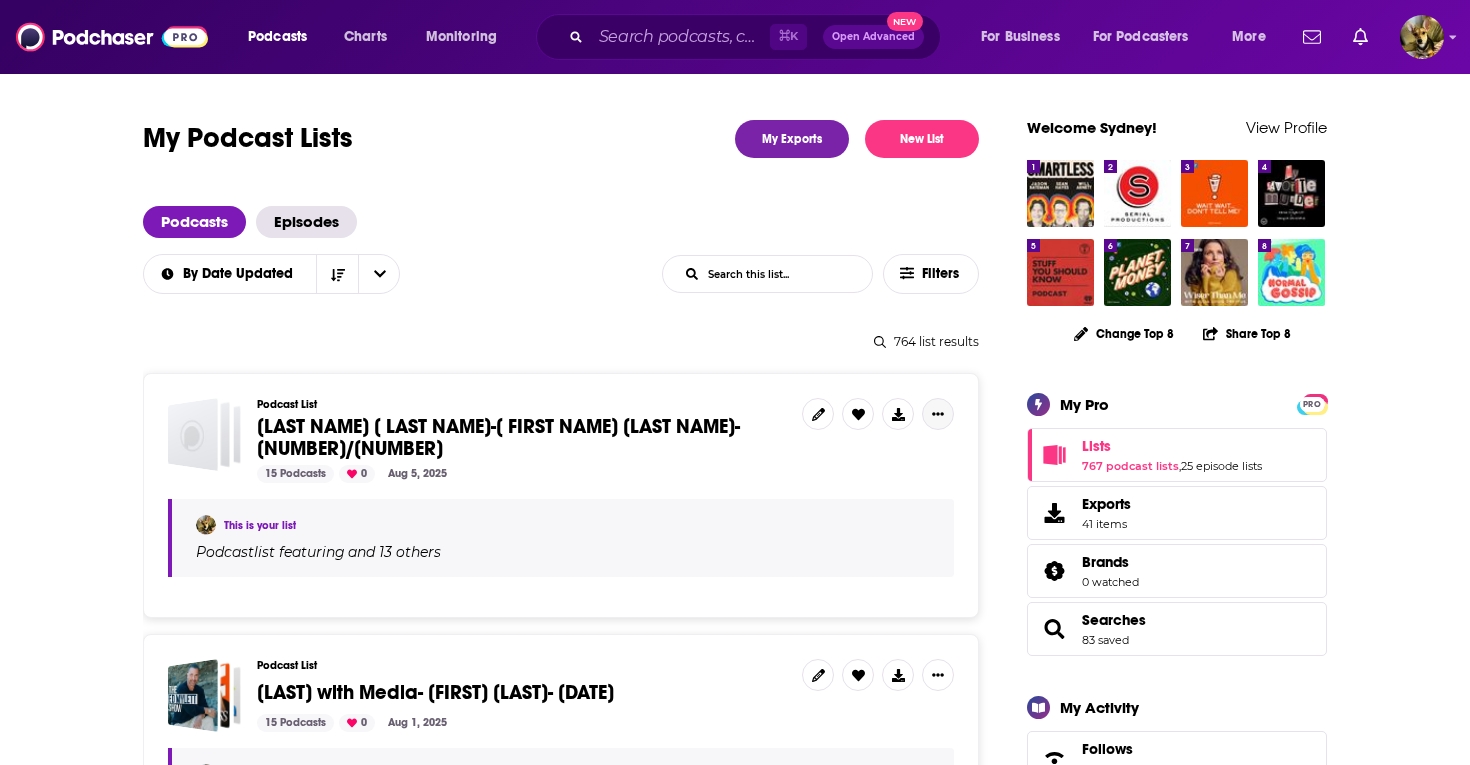 click 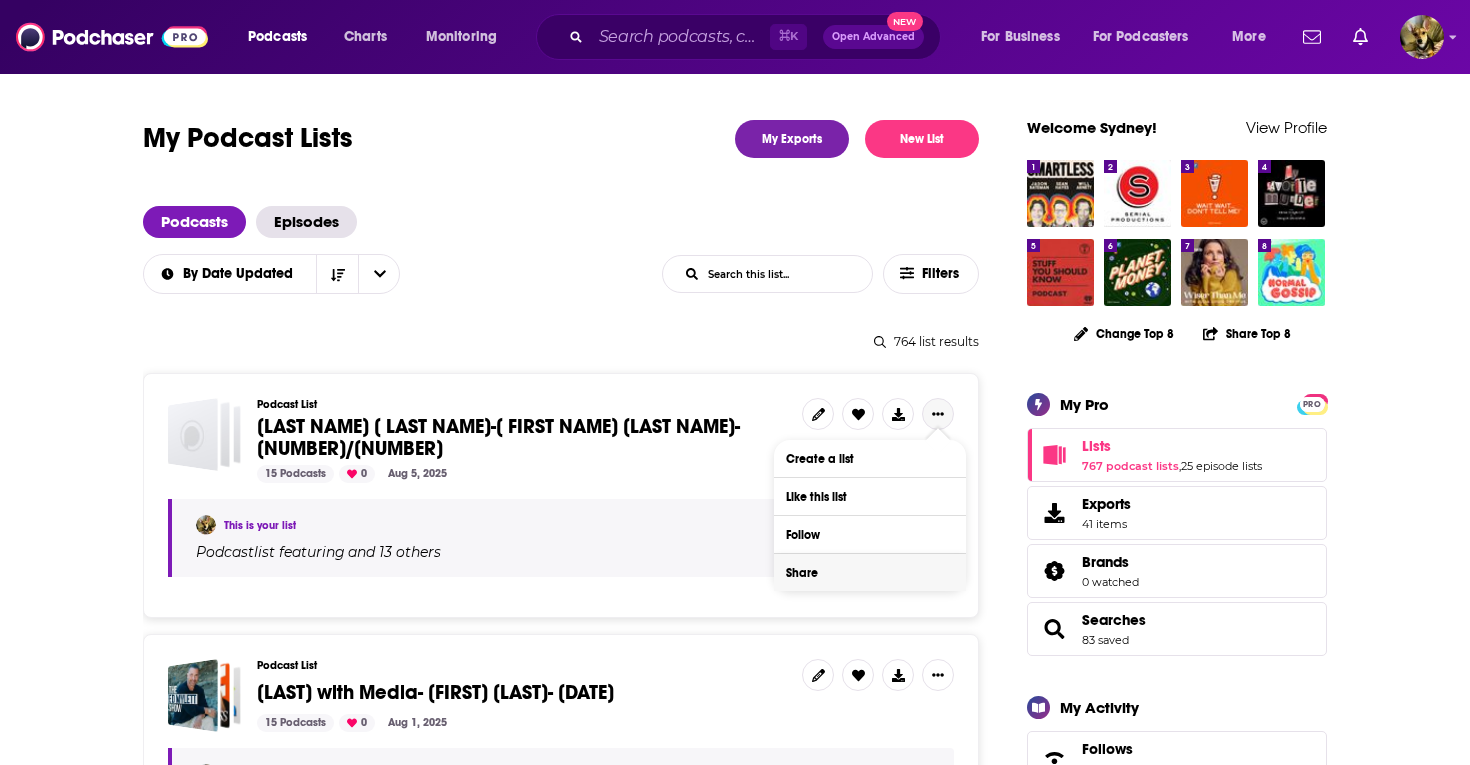 click on "Share" at bounding box center [870, 572] 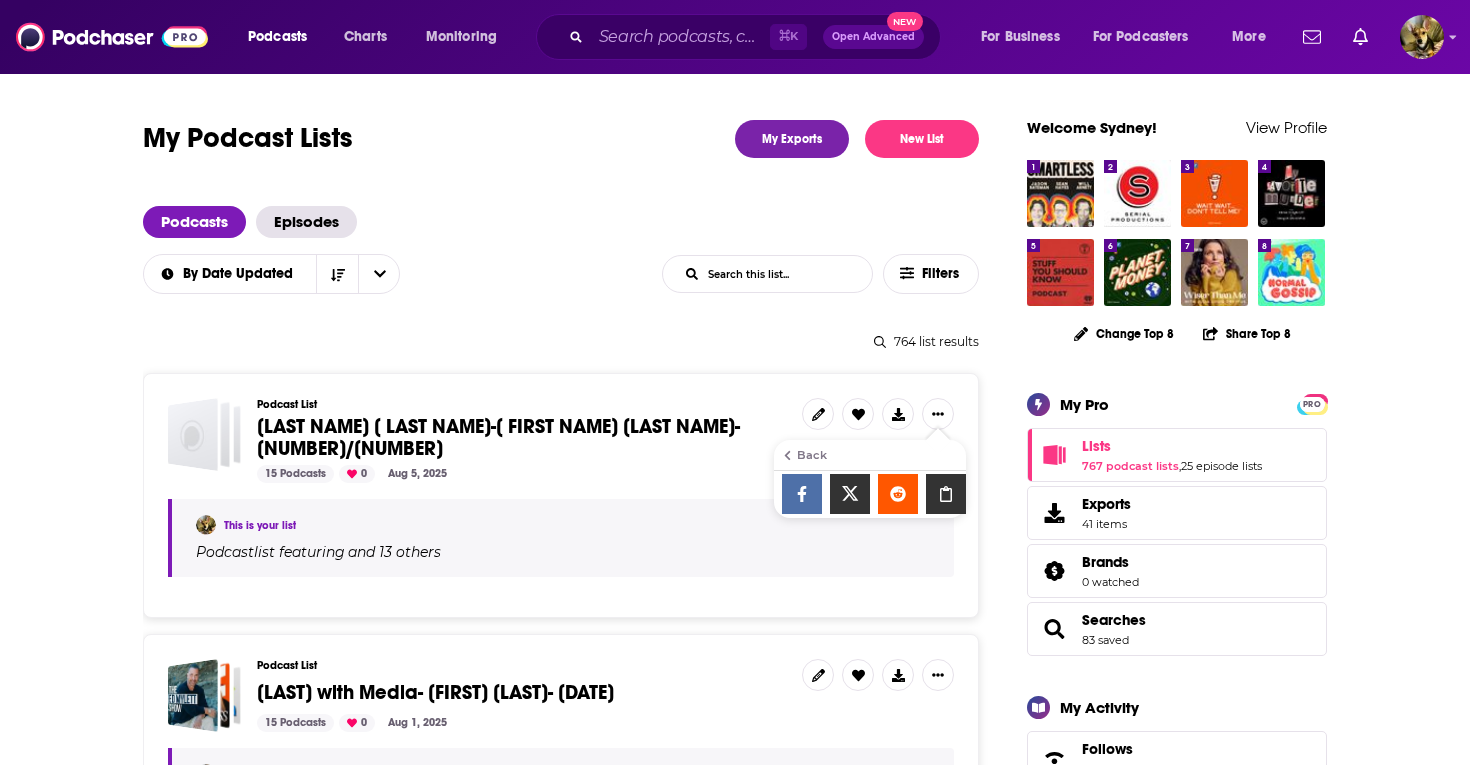 click 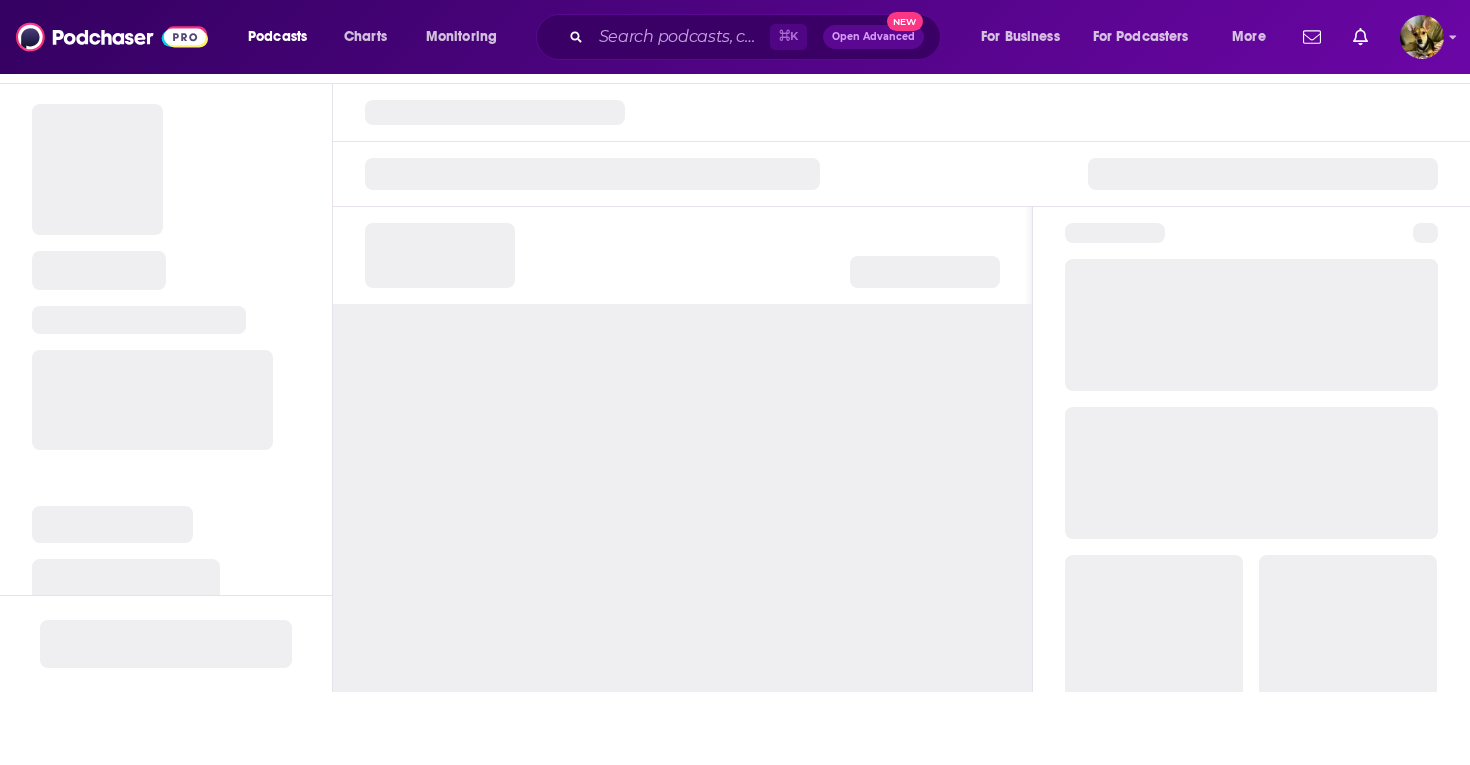 scroll, scrollTop: 0, scrollLeft: 0, axis: both 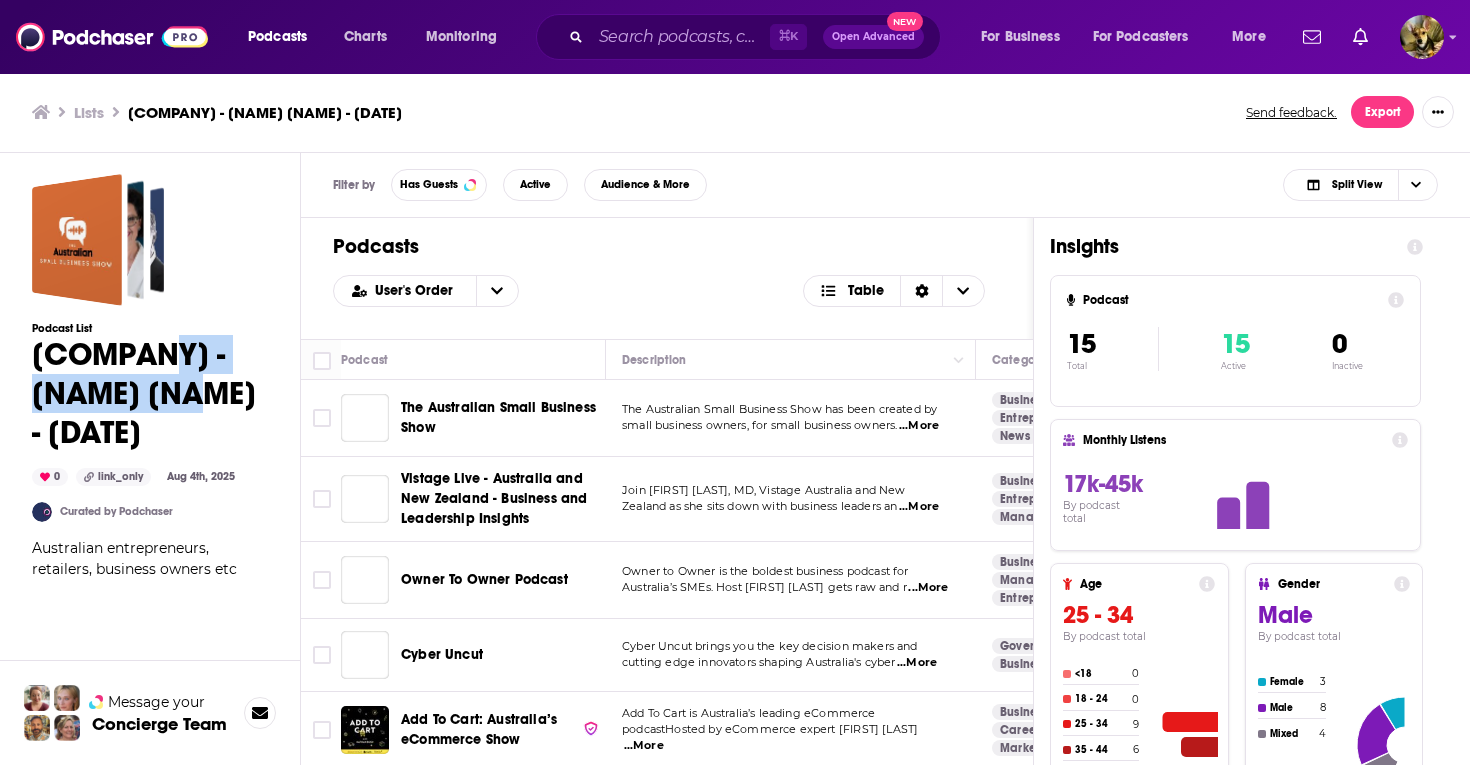 drag, startPoint x: 172, startPoint y: 397, endPoint x: 150, endPoint y: 364, distance: 39.661064 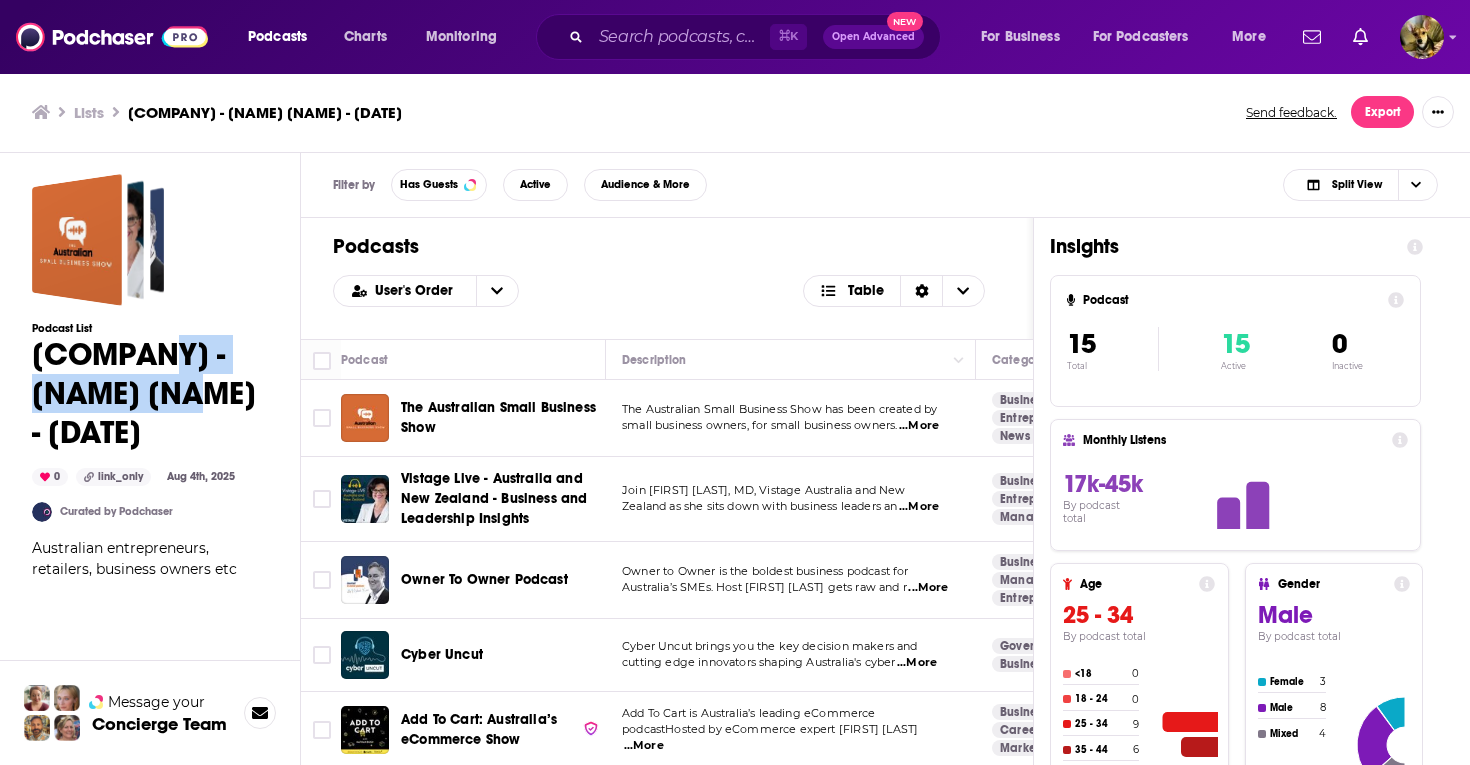 copy on "David Brudenell" 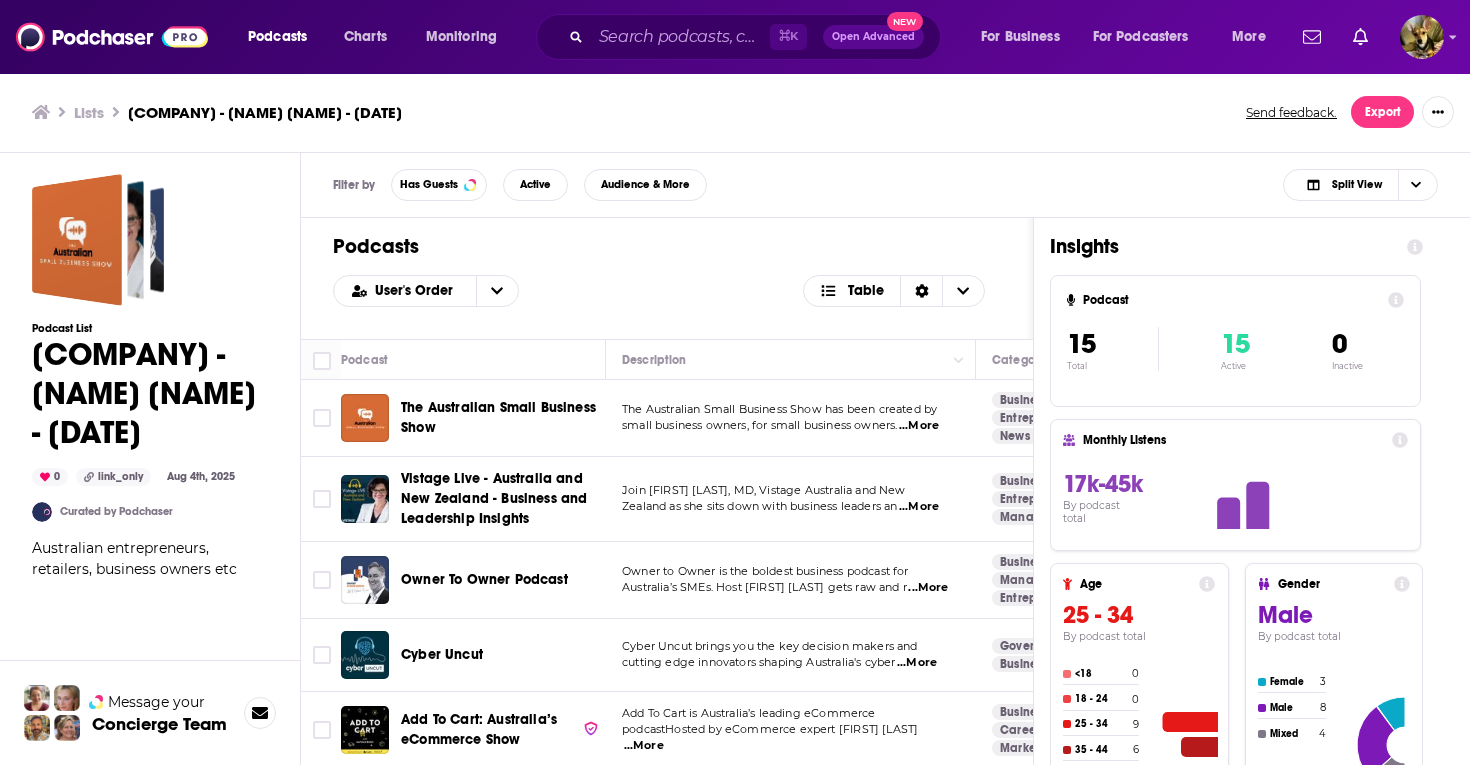 click on "User's Order Table" at bounding box center (667, 291) 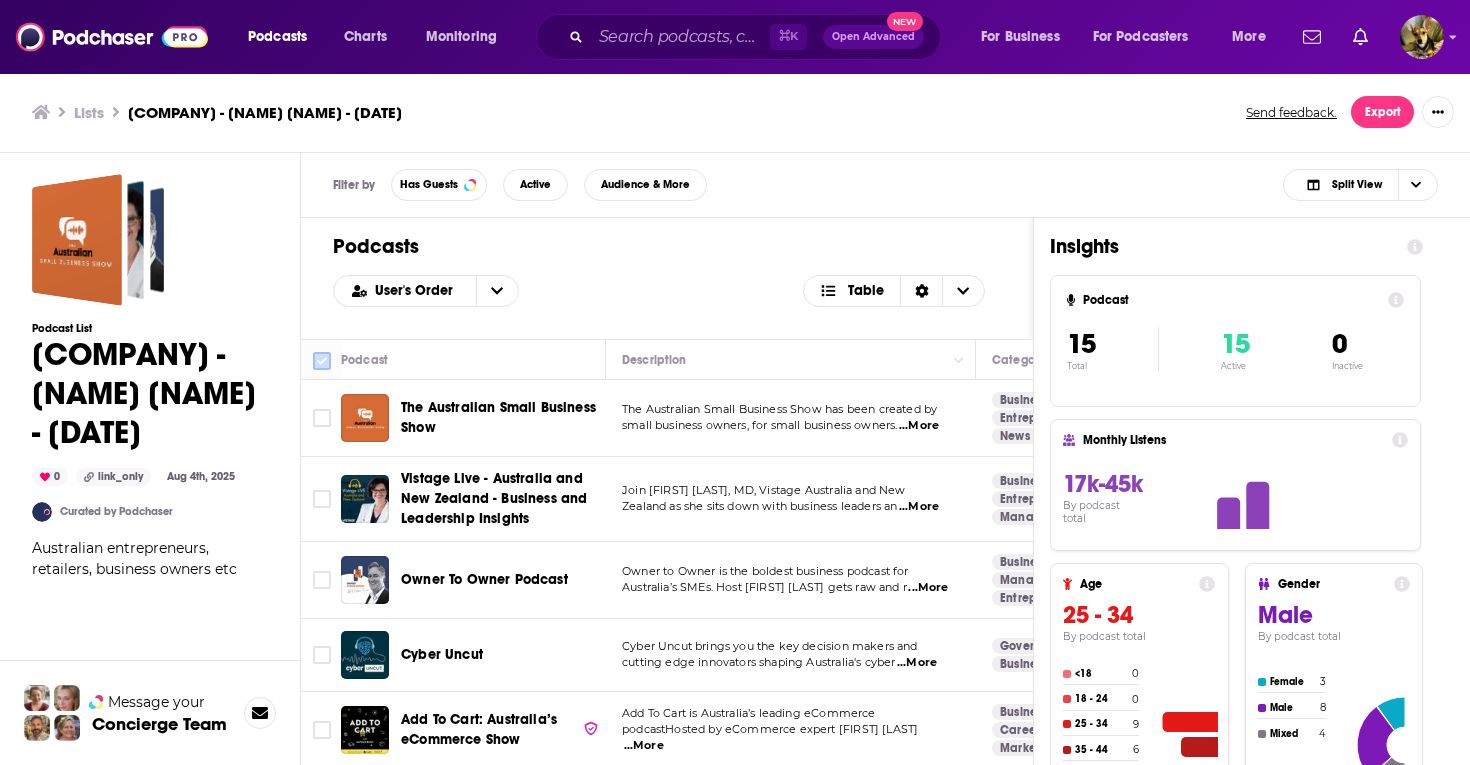 click at bounding box center (322, 361) 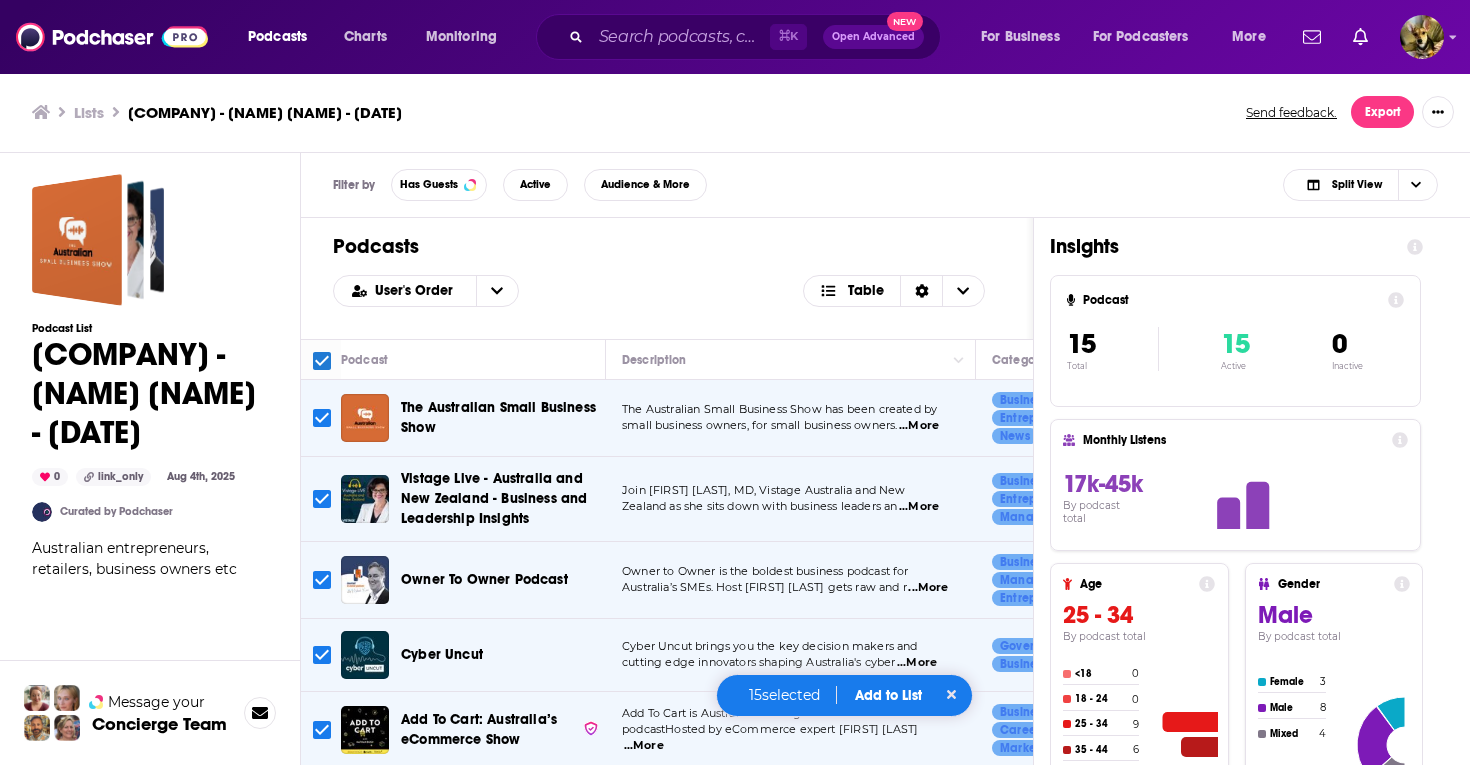 click on "Add to List" at bounding box center (888, 695) 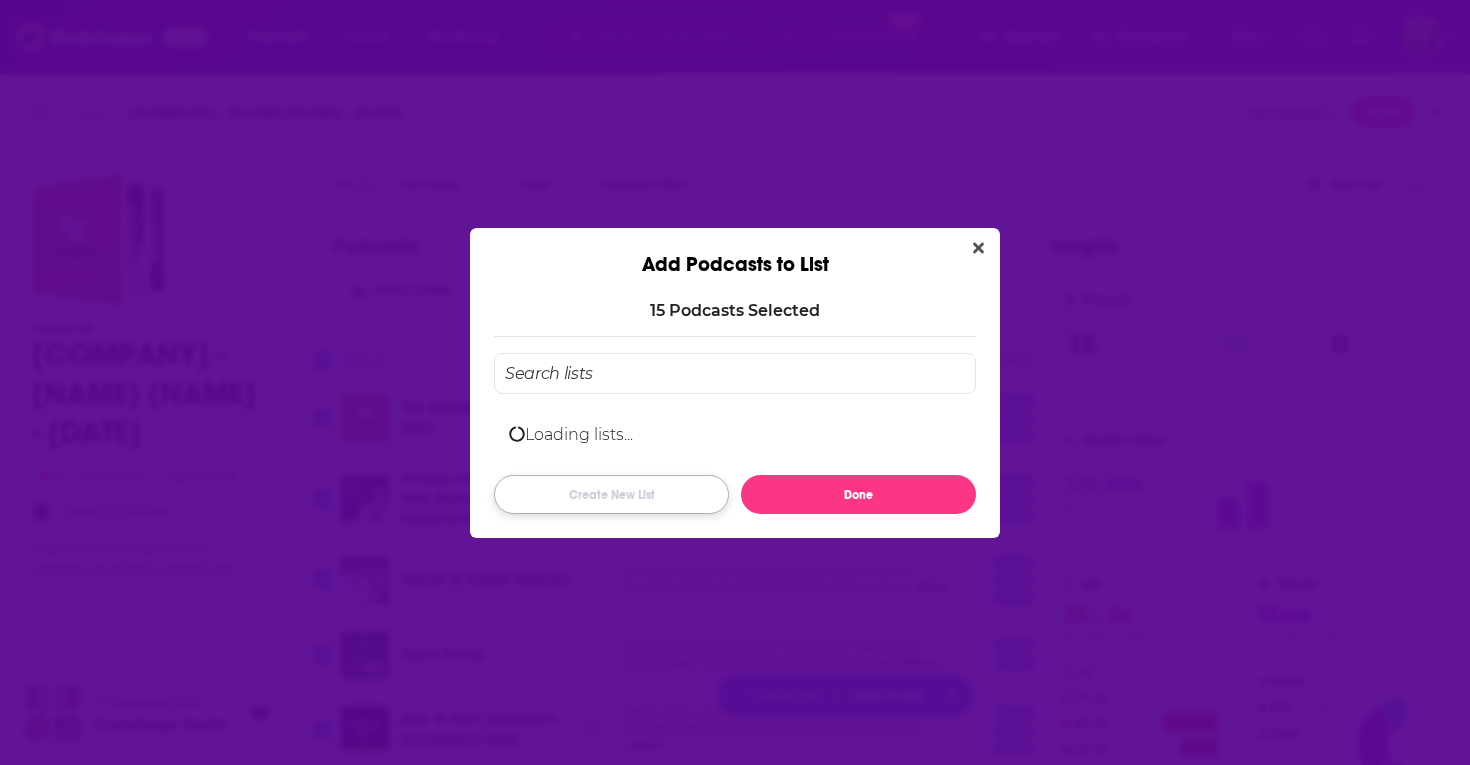 click on "Create New List" at bounding box center [611, 494] 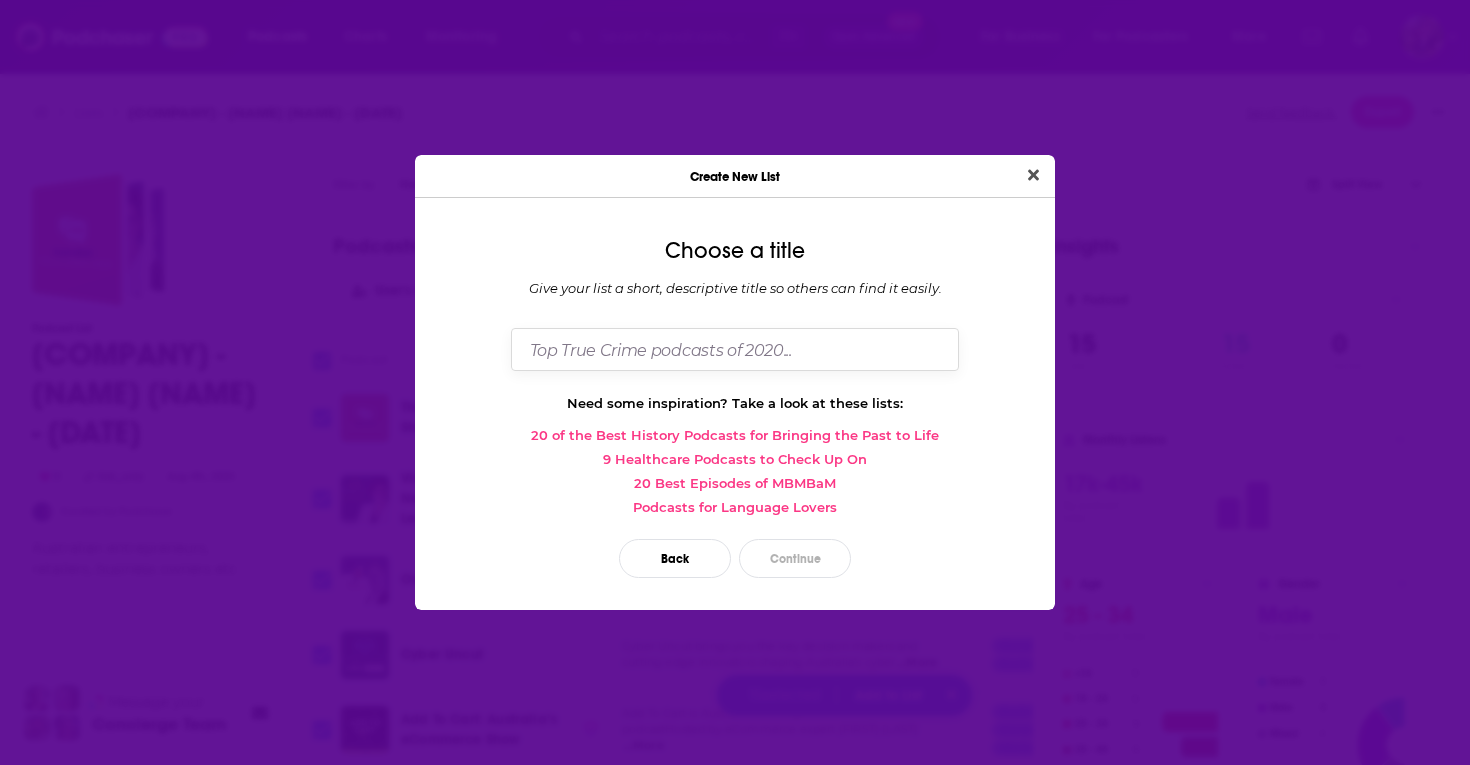 click at bounding box center (735, 349) 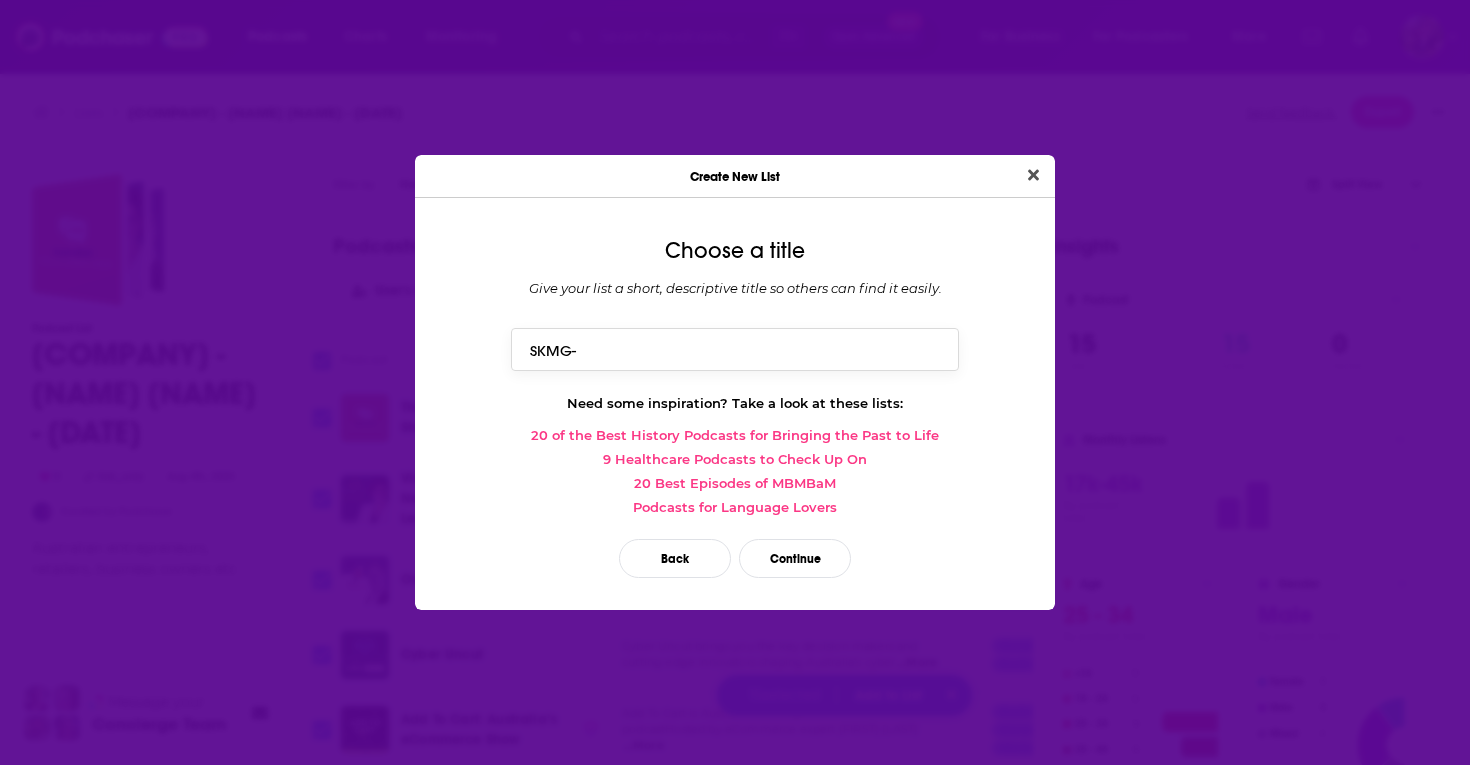 paste on "David Brudenell" 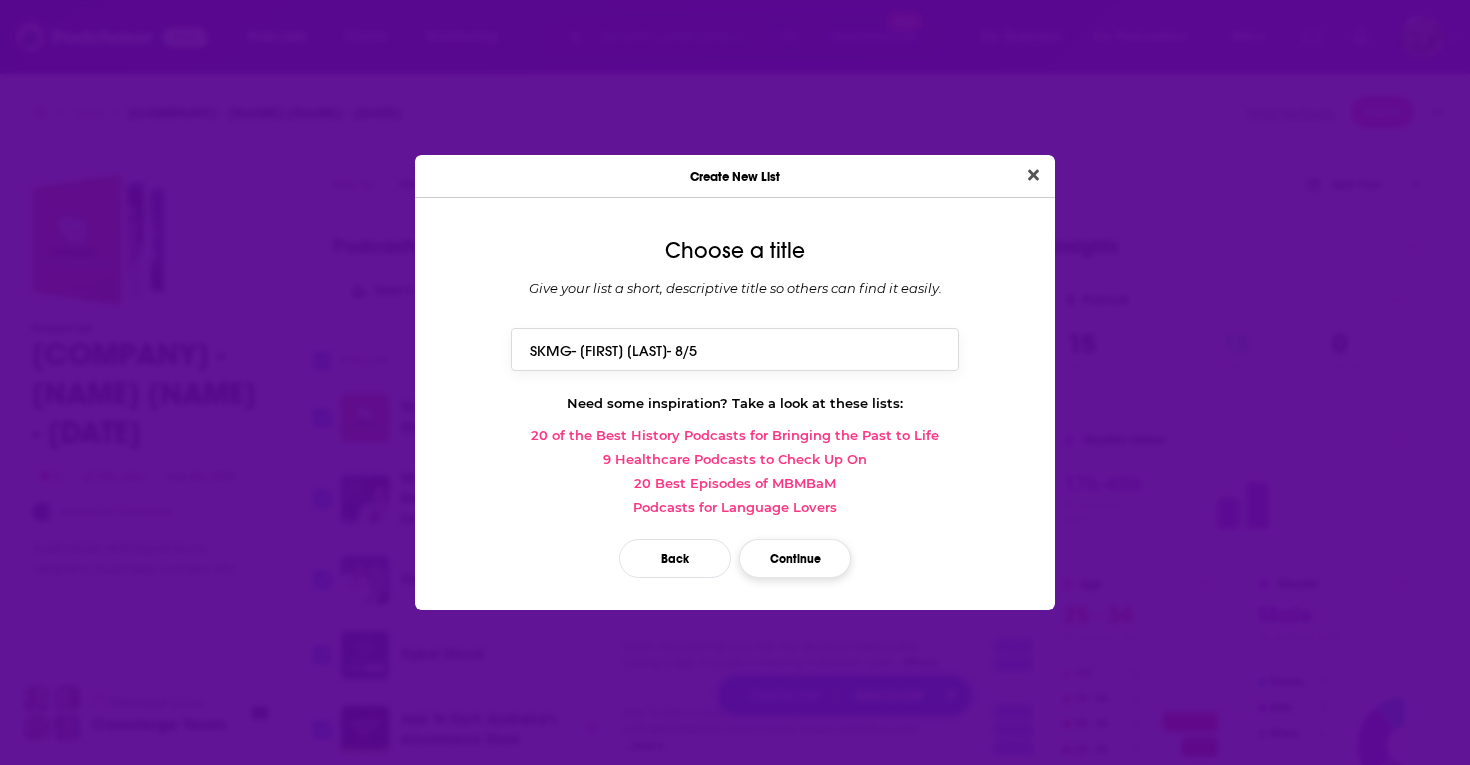 type on "SKMG- David Brudenell- 8/5" 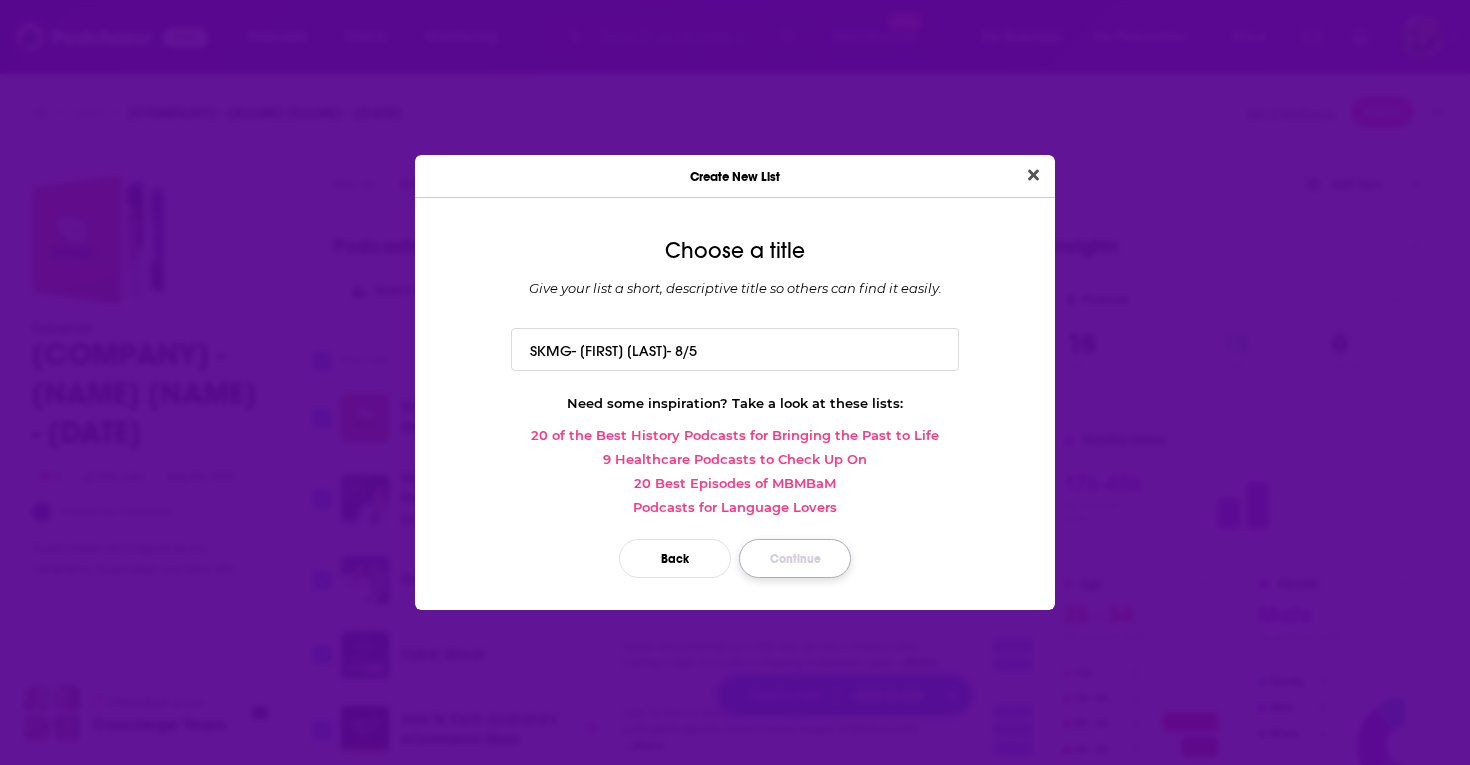 click on "Continue" at bounding box center (795, 558) 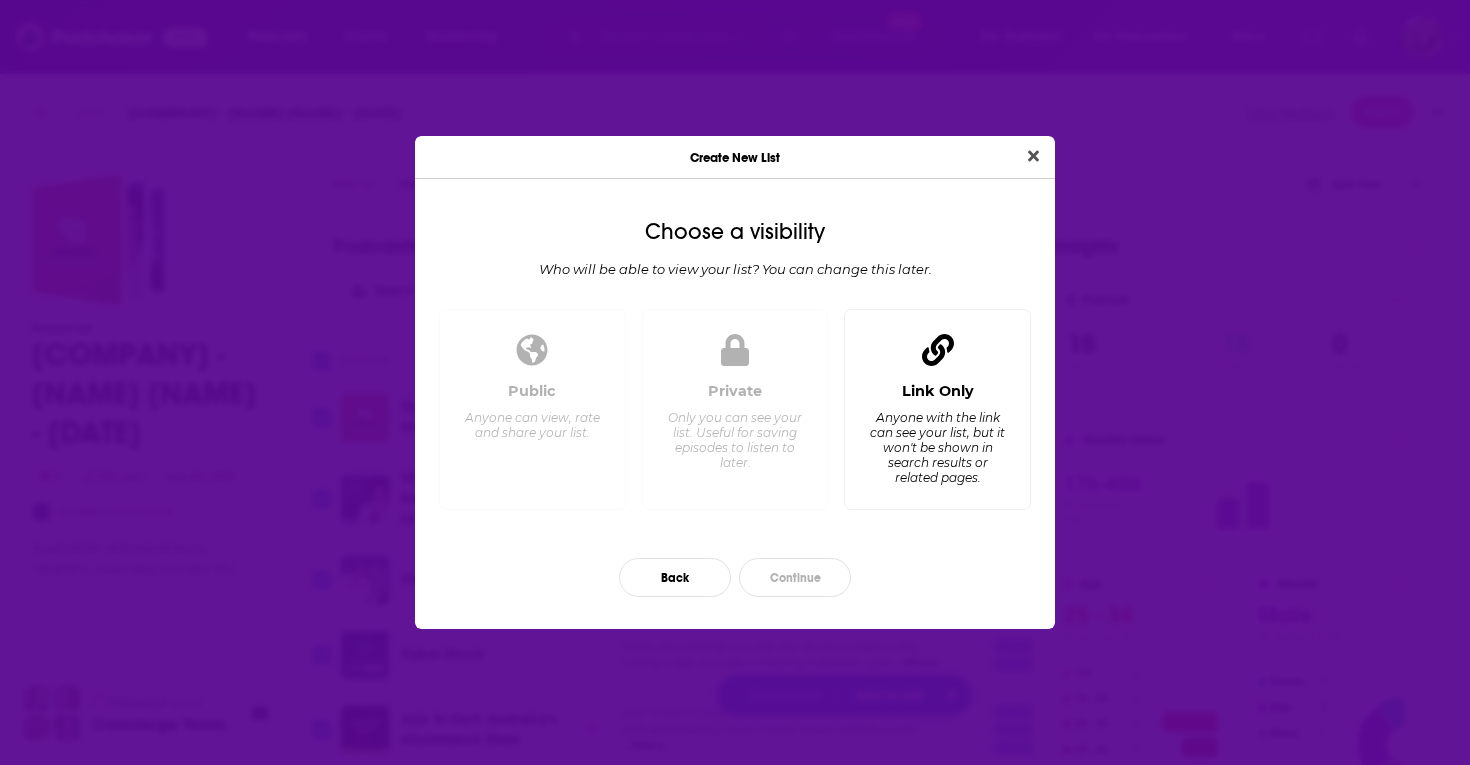 click on "Anyone with the link can see your list, but it won't be shown in search results or related pages." at bounding box center [937, 447] 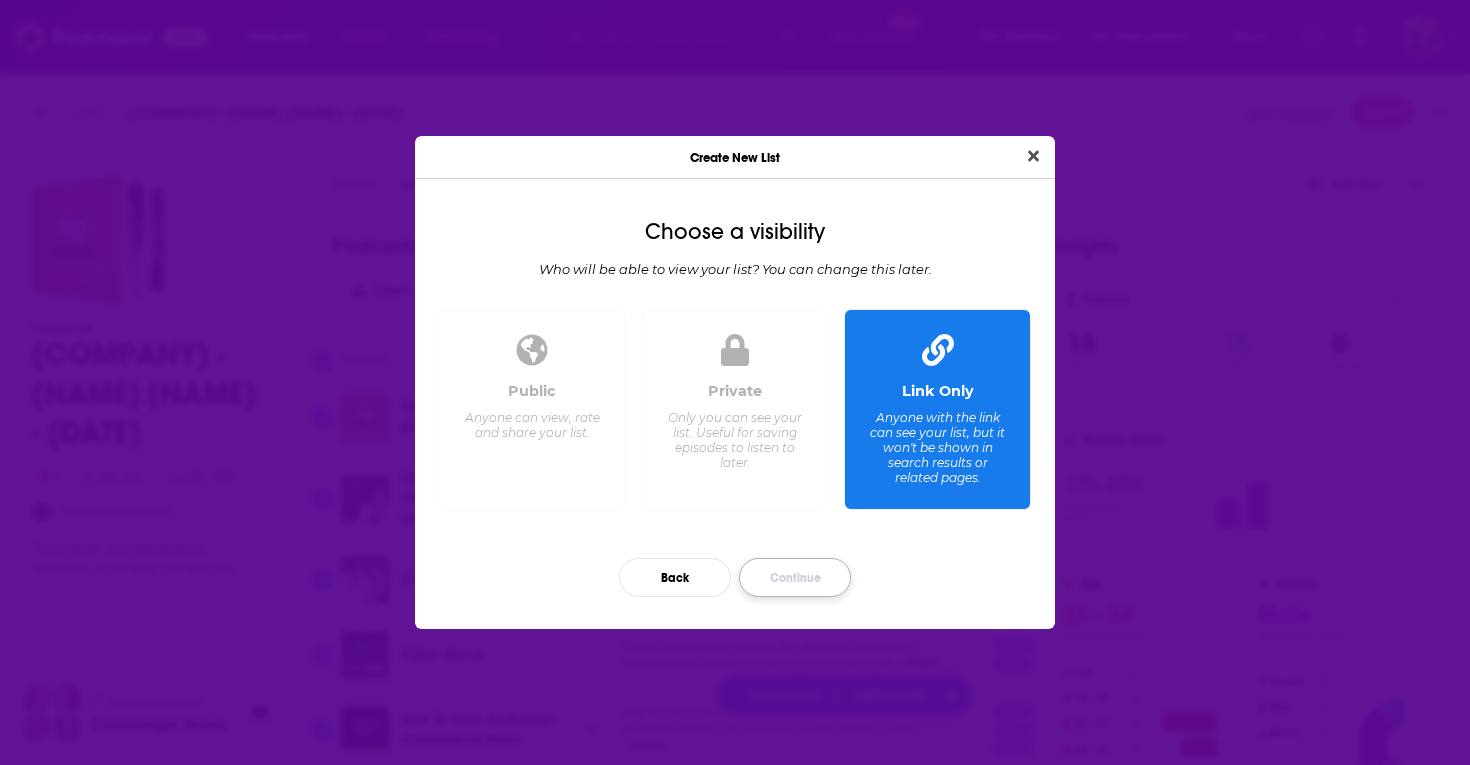 click on "Continue" at bounding box center (795, 577) 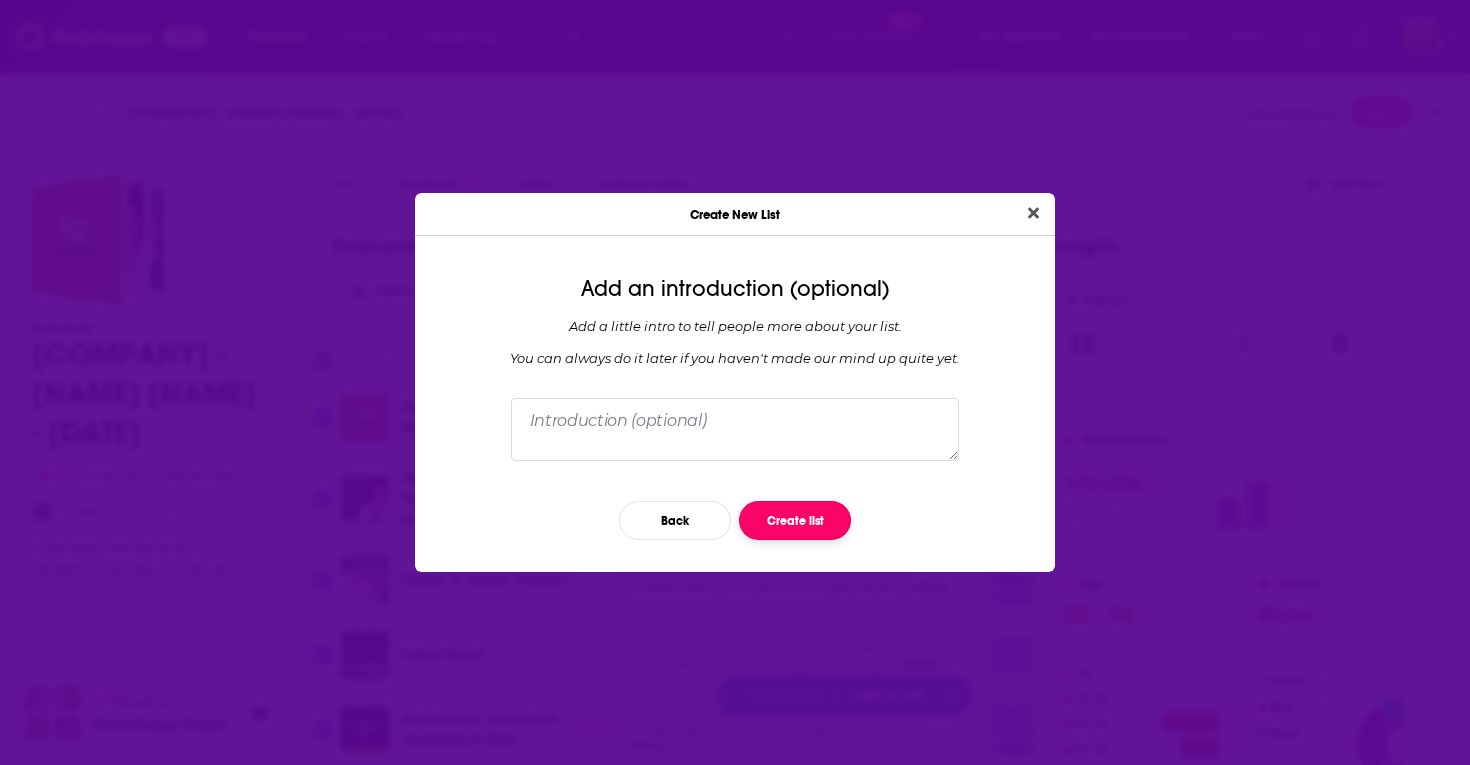 click on "Create list" at bounding box center (795, 520) 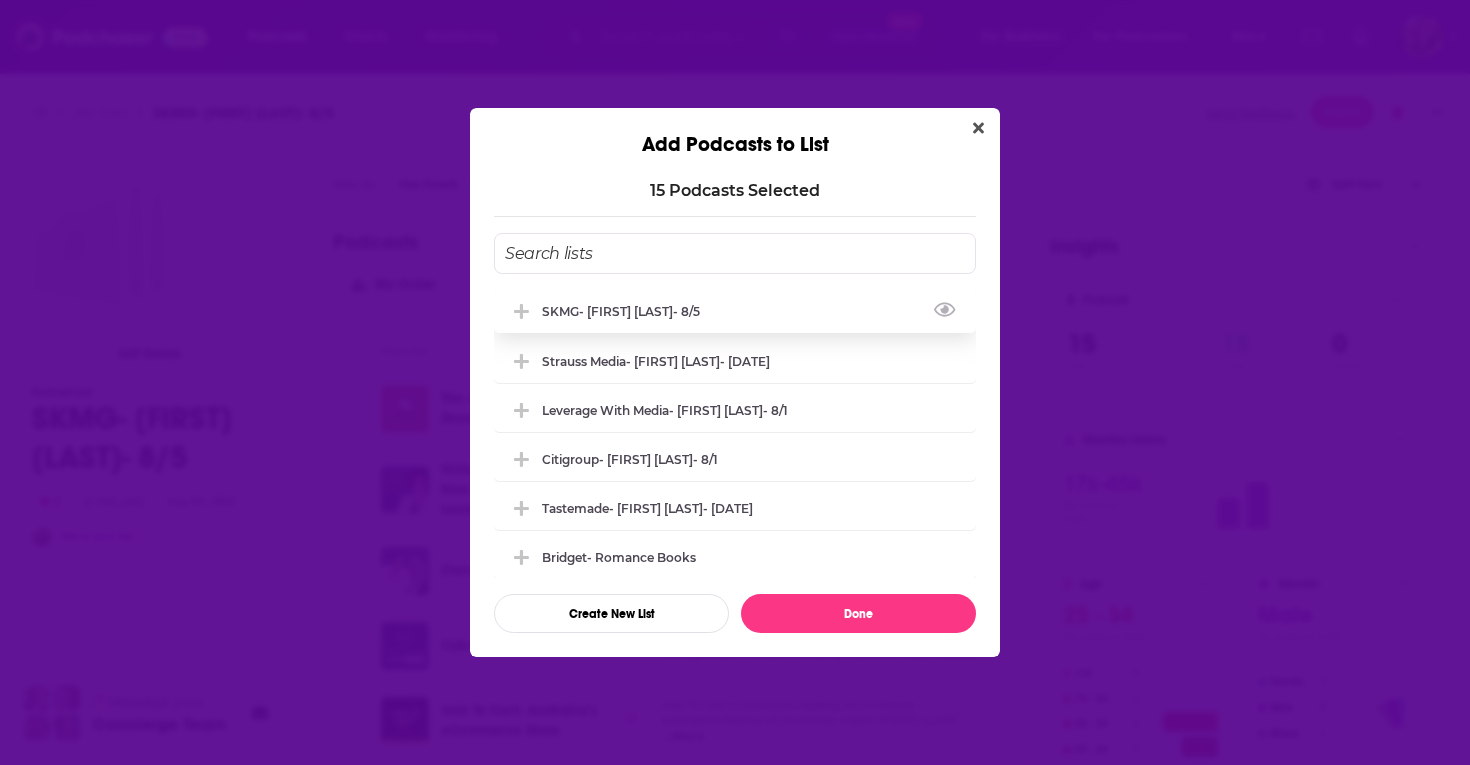 click 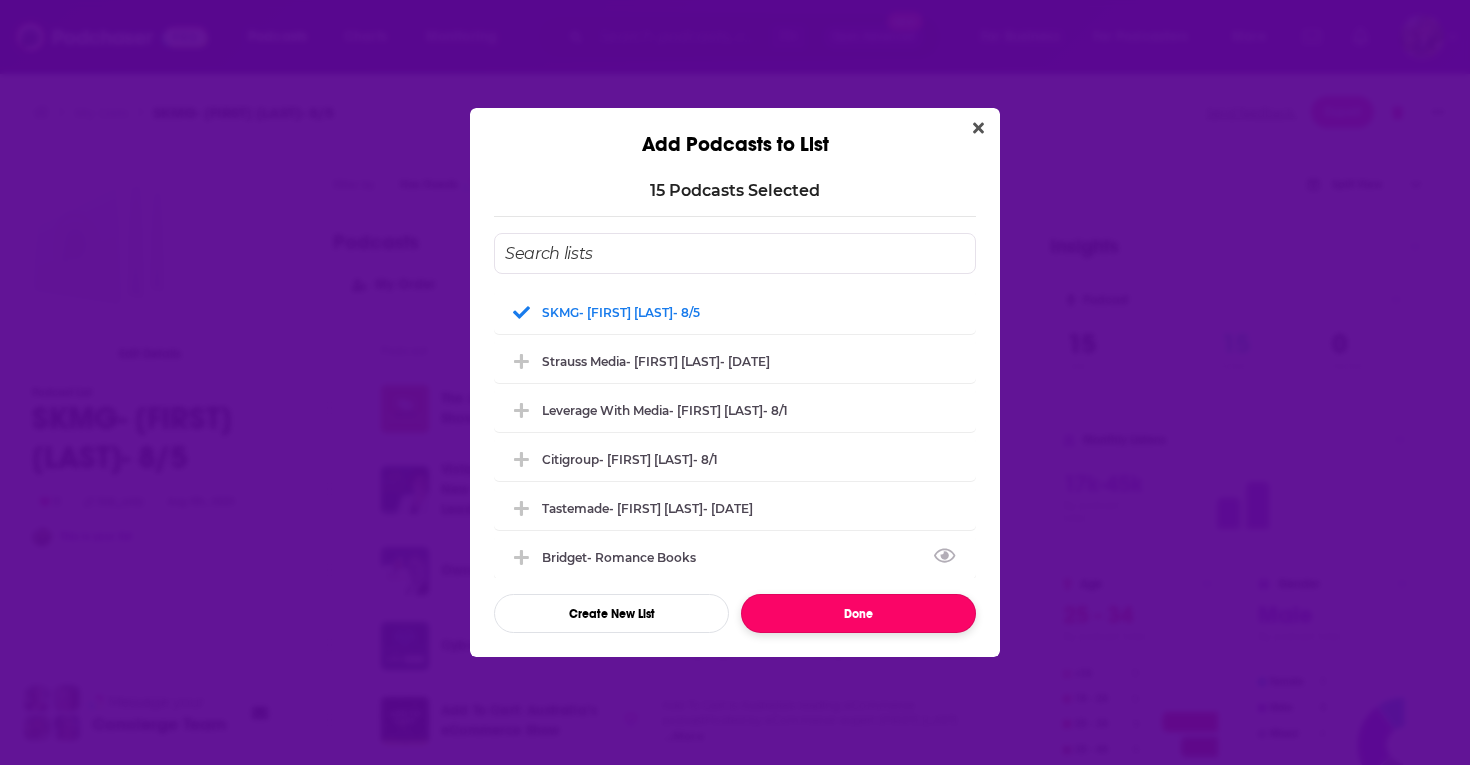 click on "Done" at bounding box center [858, 613] 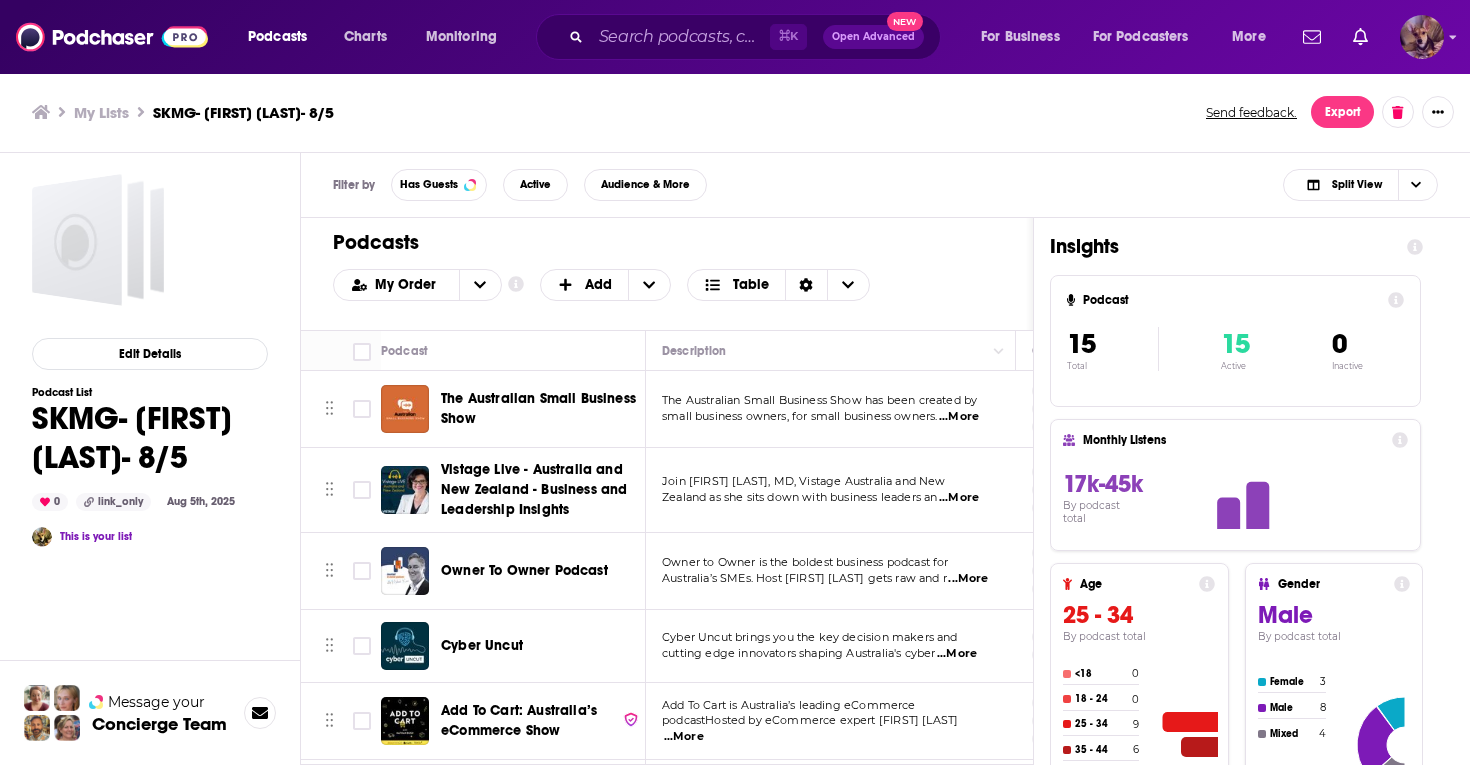 click at bounding box center (1422, 37) 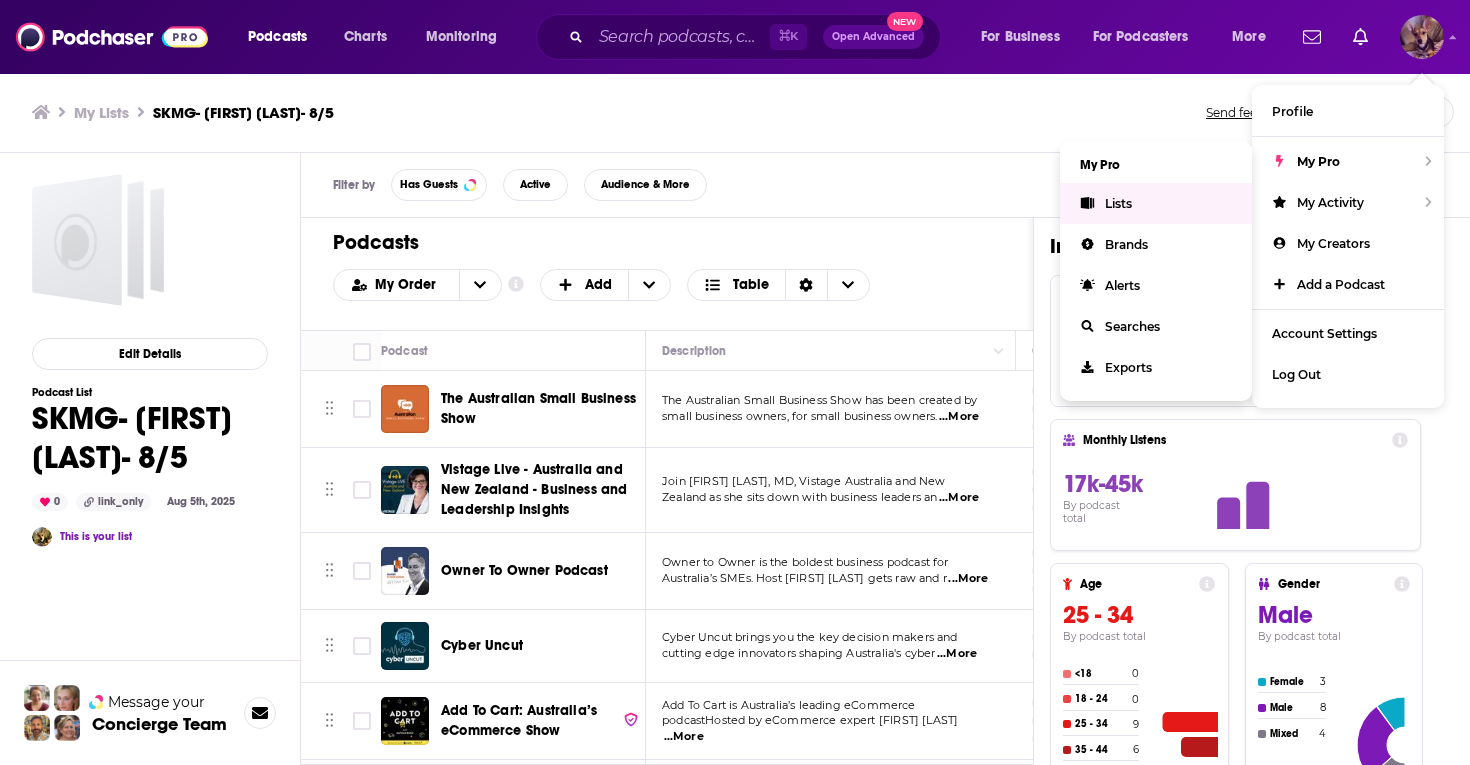click on "Lists" at bounding box center [1118, 203] 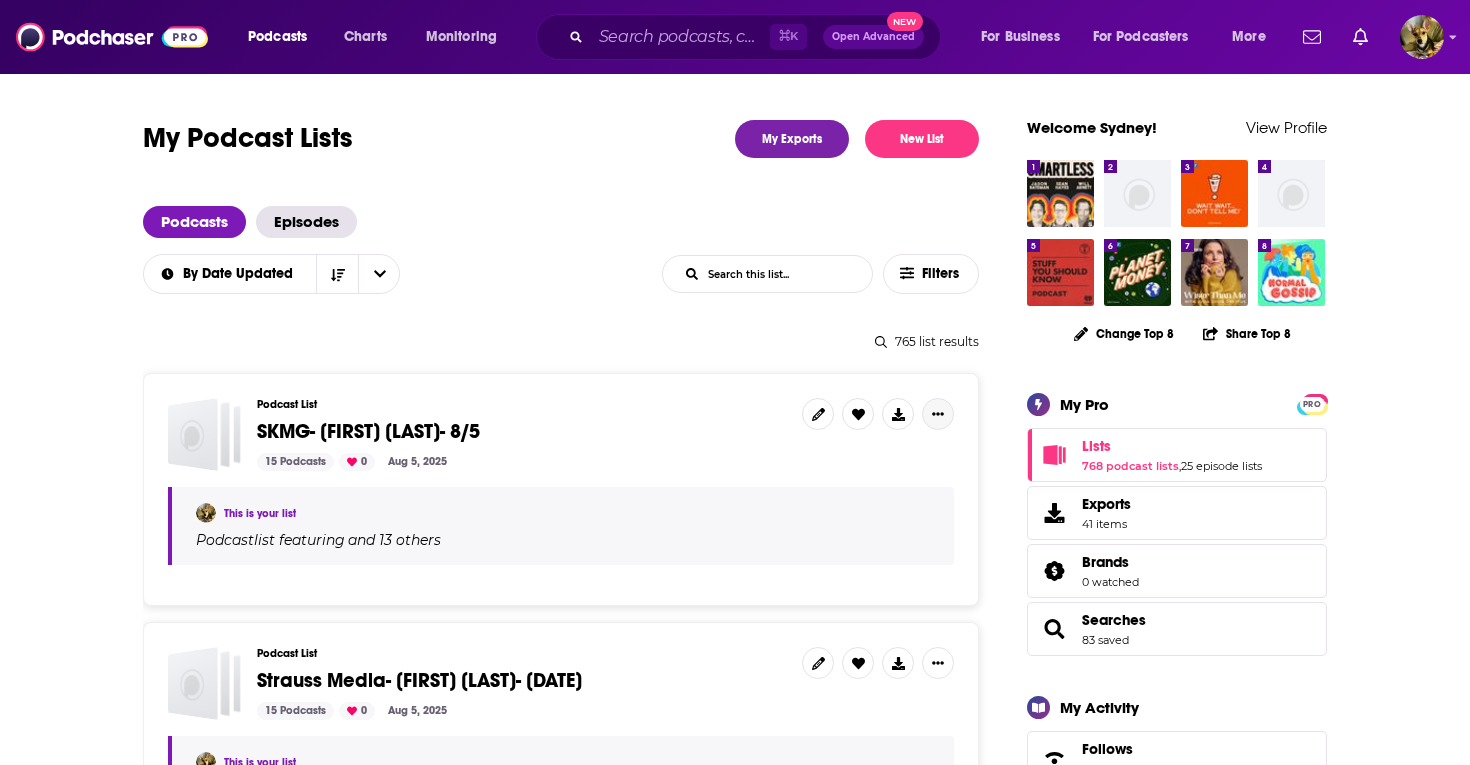 click 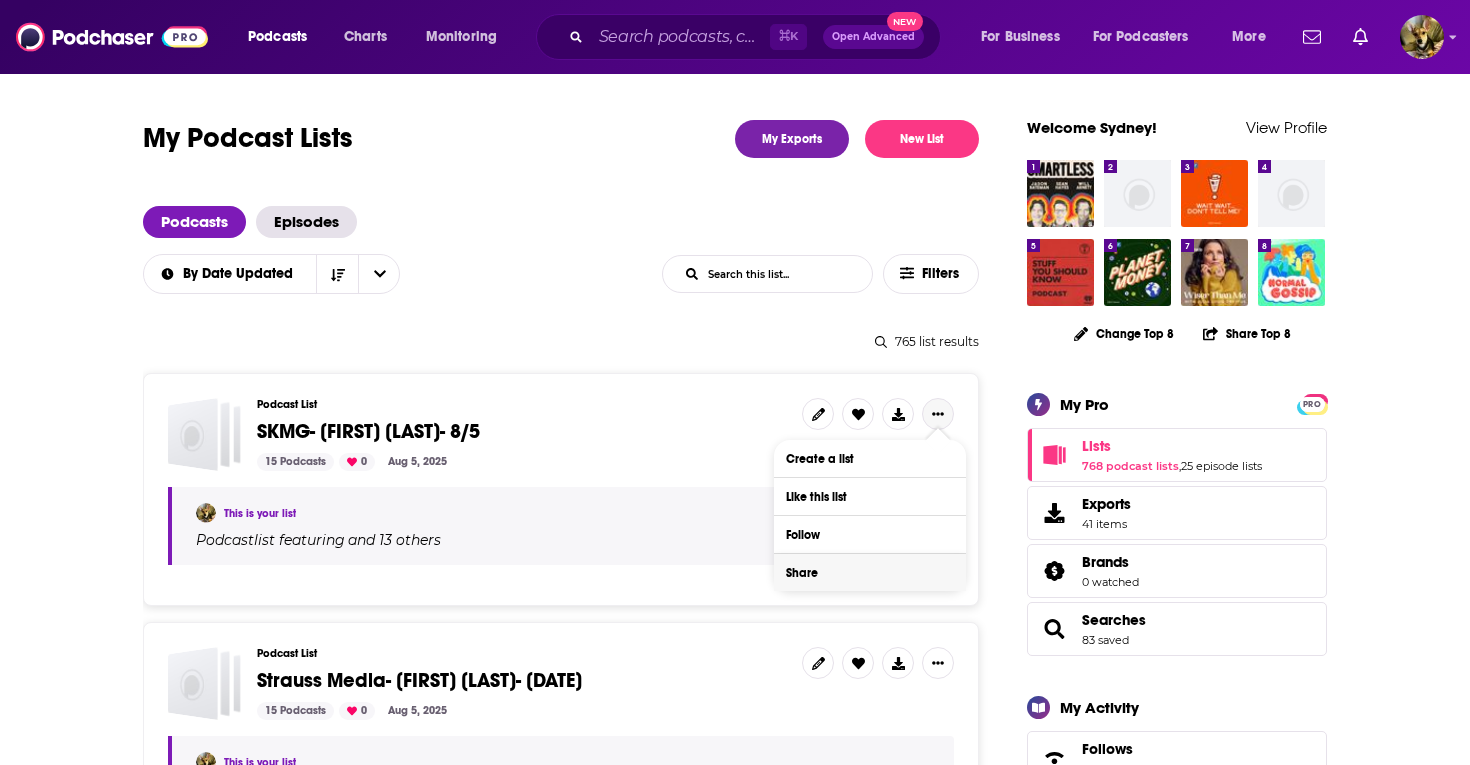click on "Share" at bounding box center [870, 572] 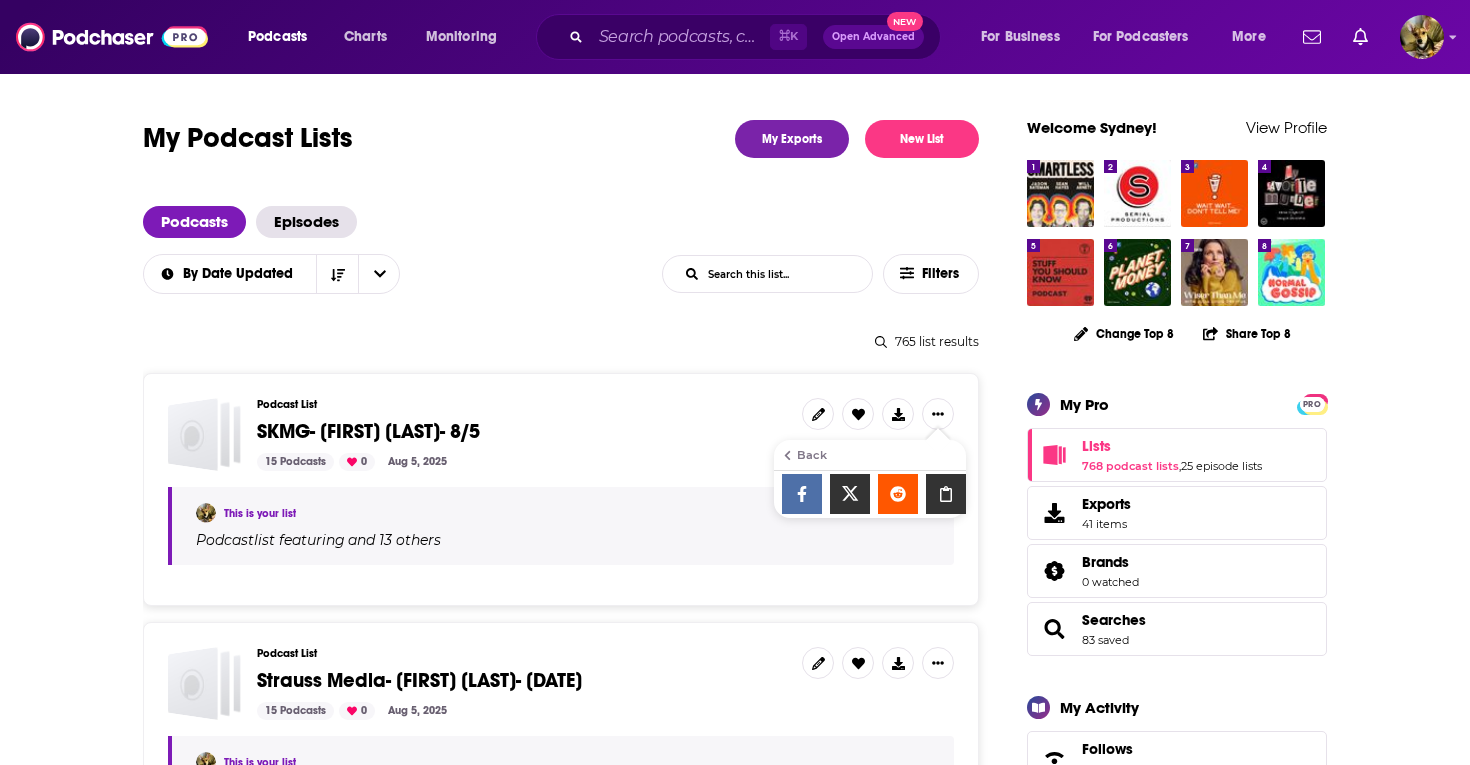 click 